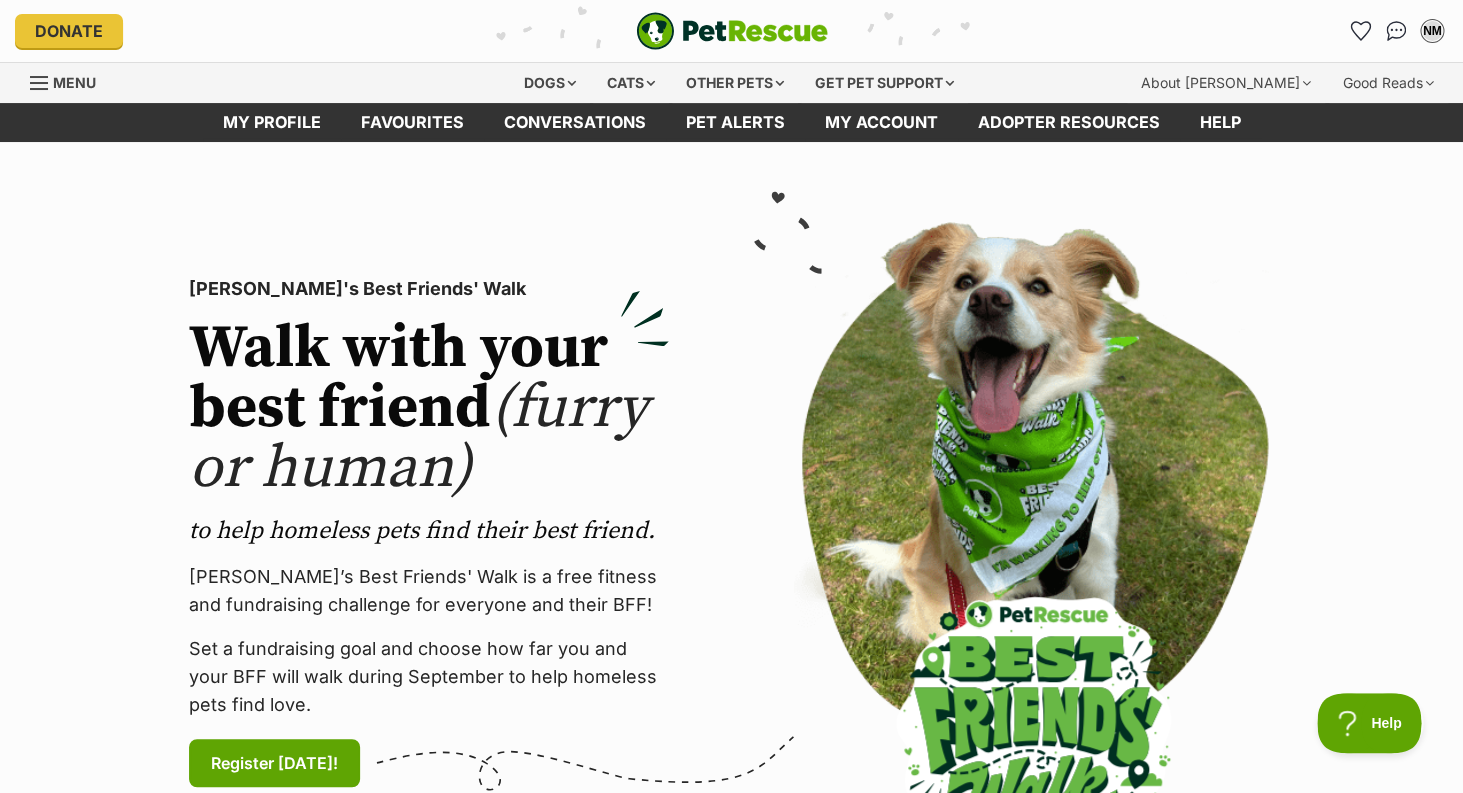 scroll, scrollTop: 0, scrollLeft: 0, axis: both 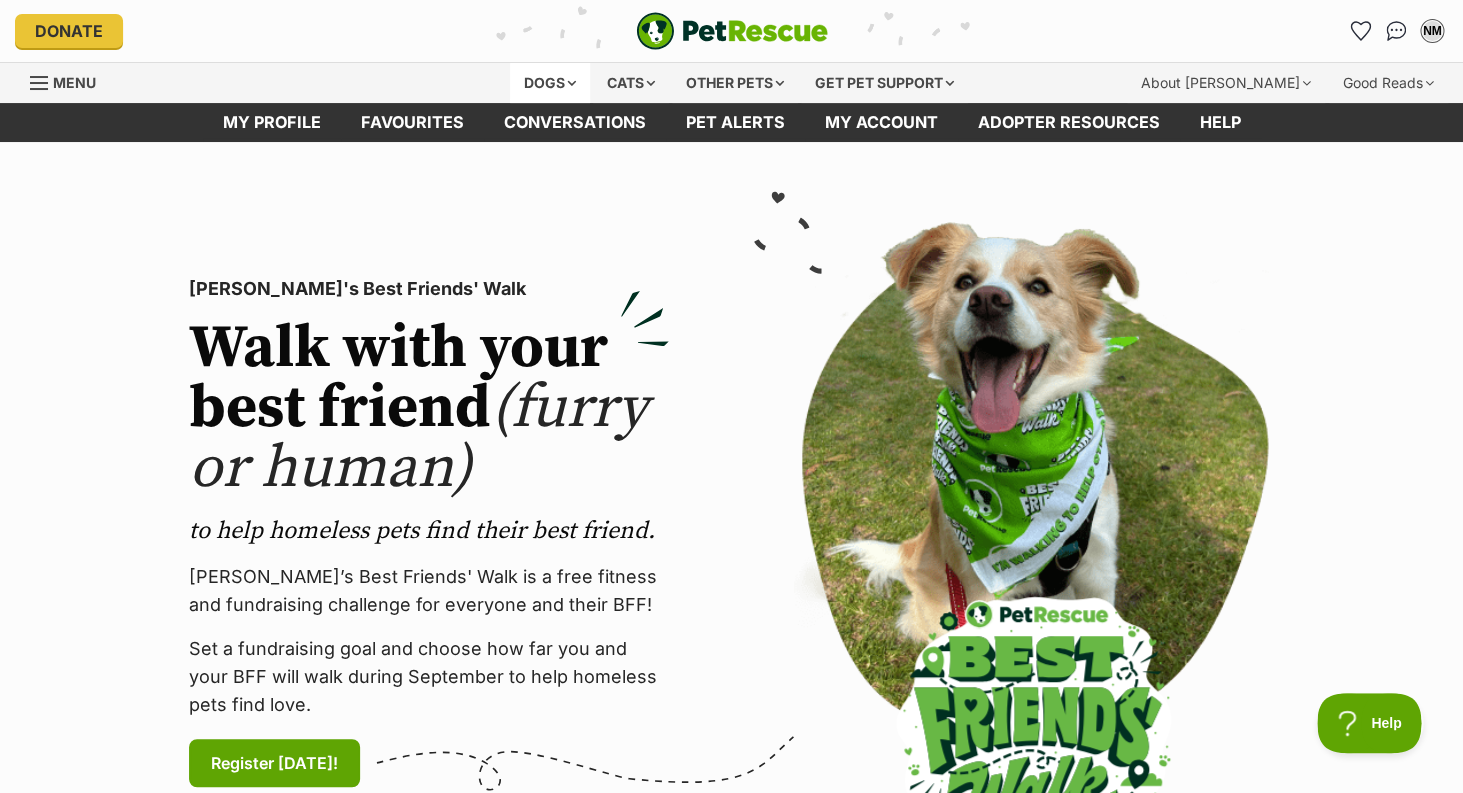 click on "Dogs" at bounding box center (550, 83) 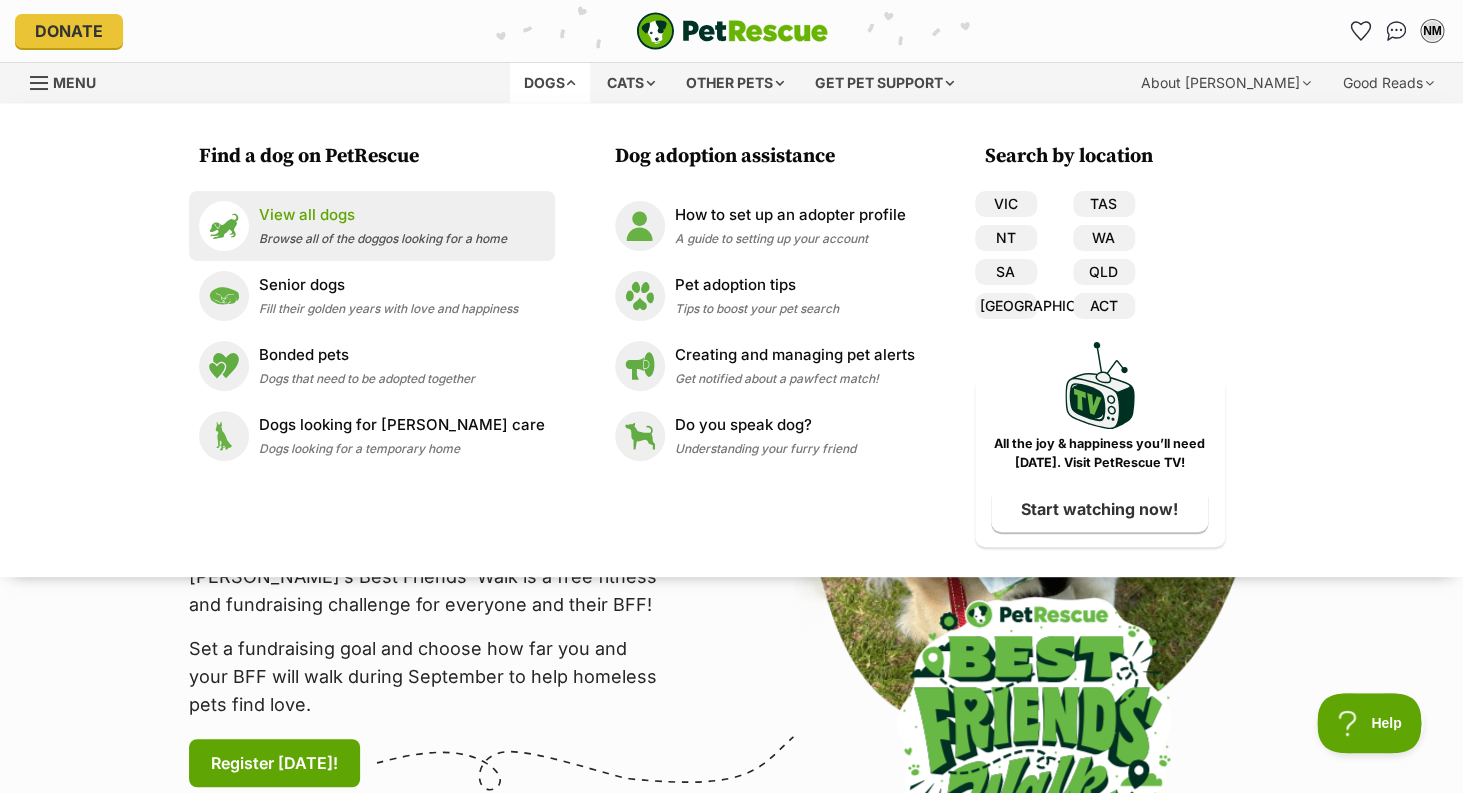 scroll, scrollTop: 0, scrollLeft: 0, axis: both 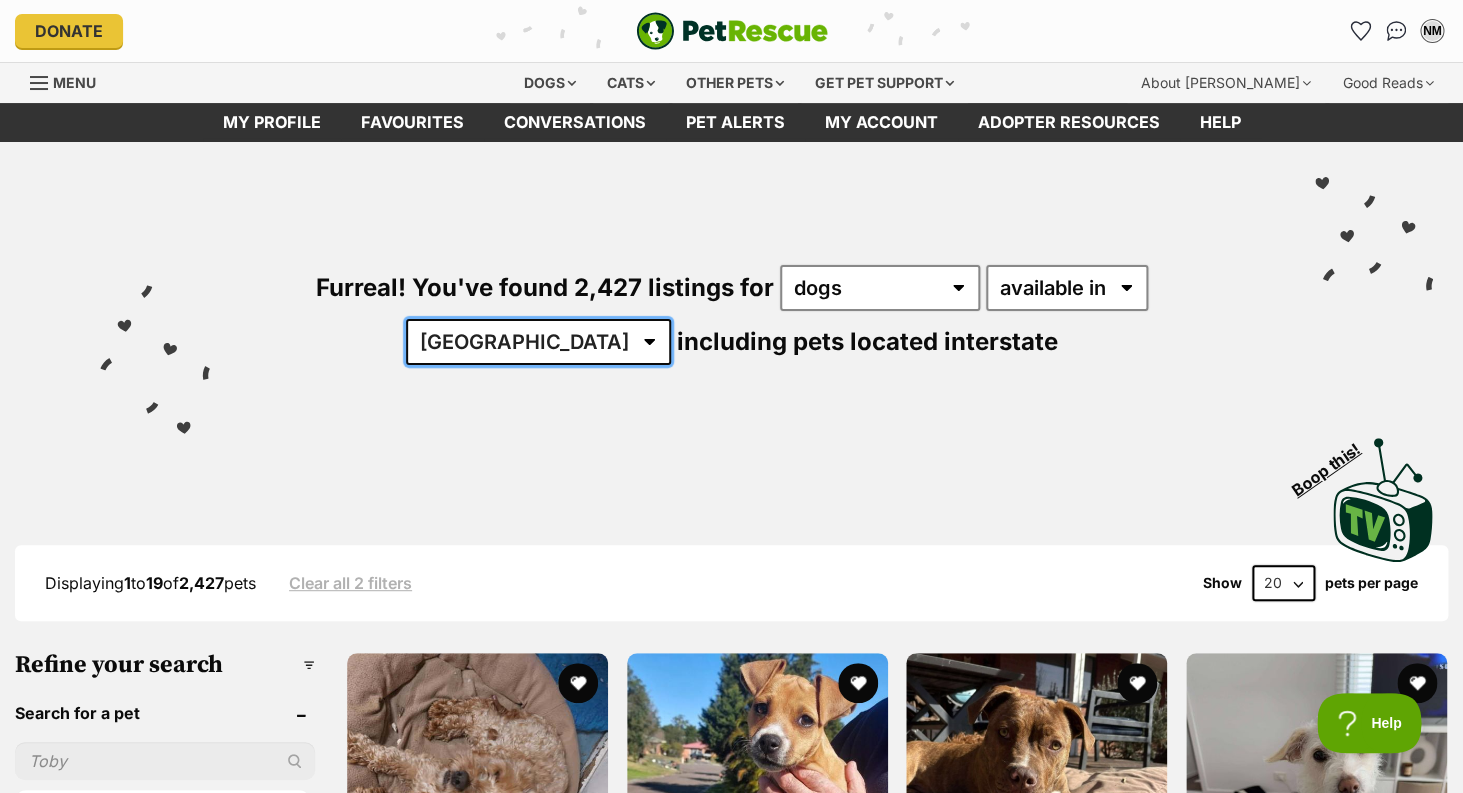 select on "VIC" 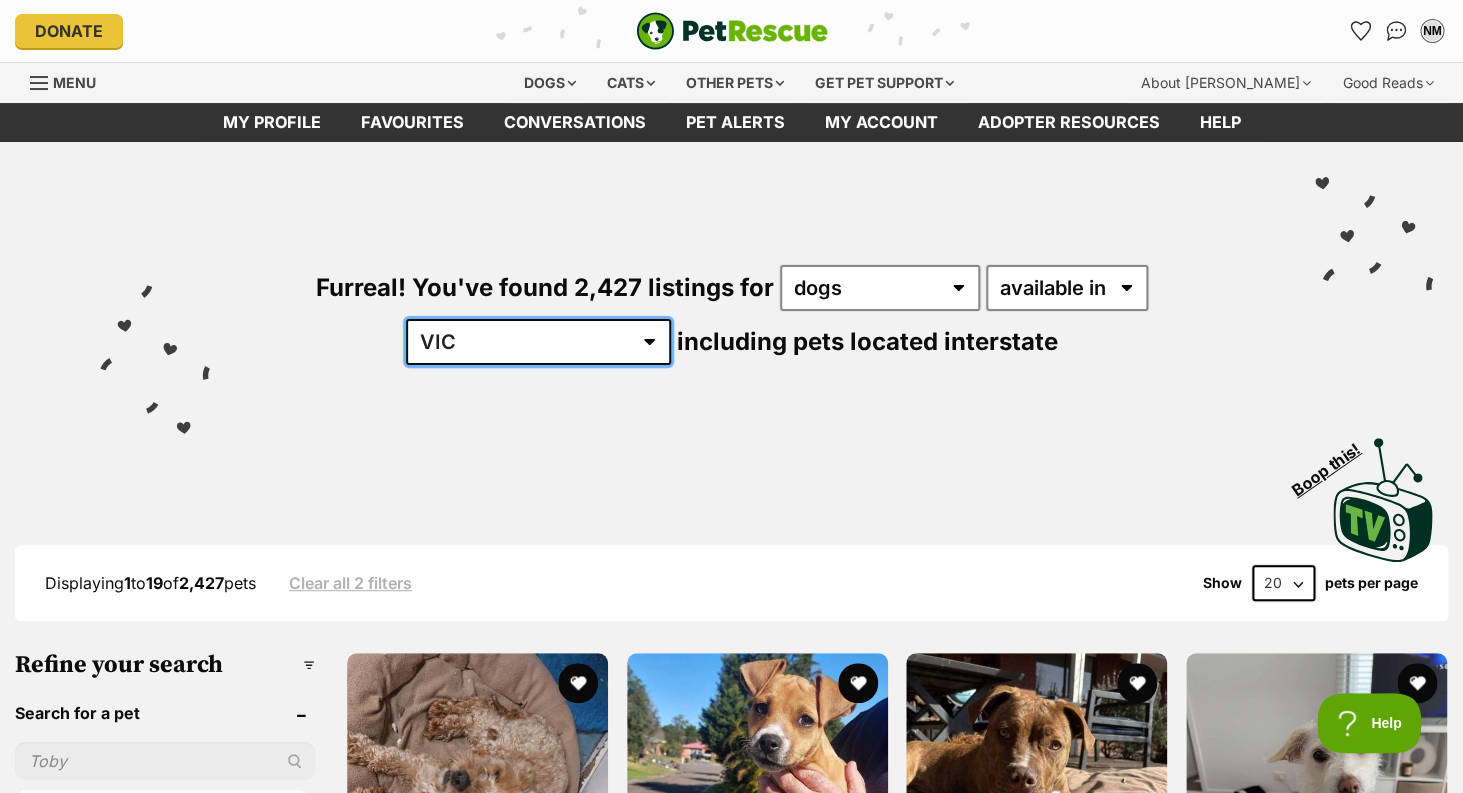 click on "VIC" at bounding box center [0, 0] 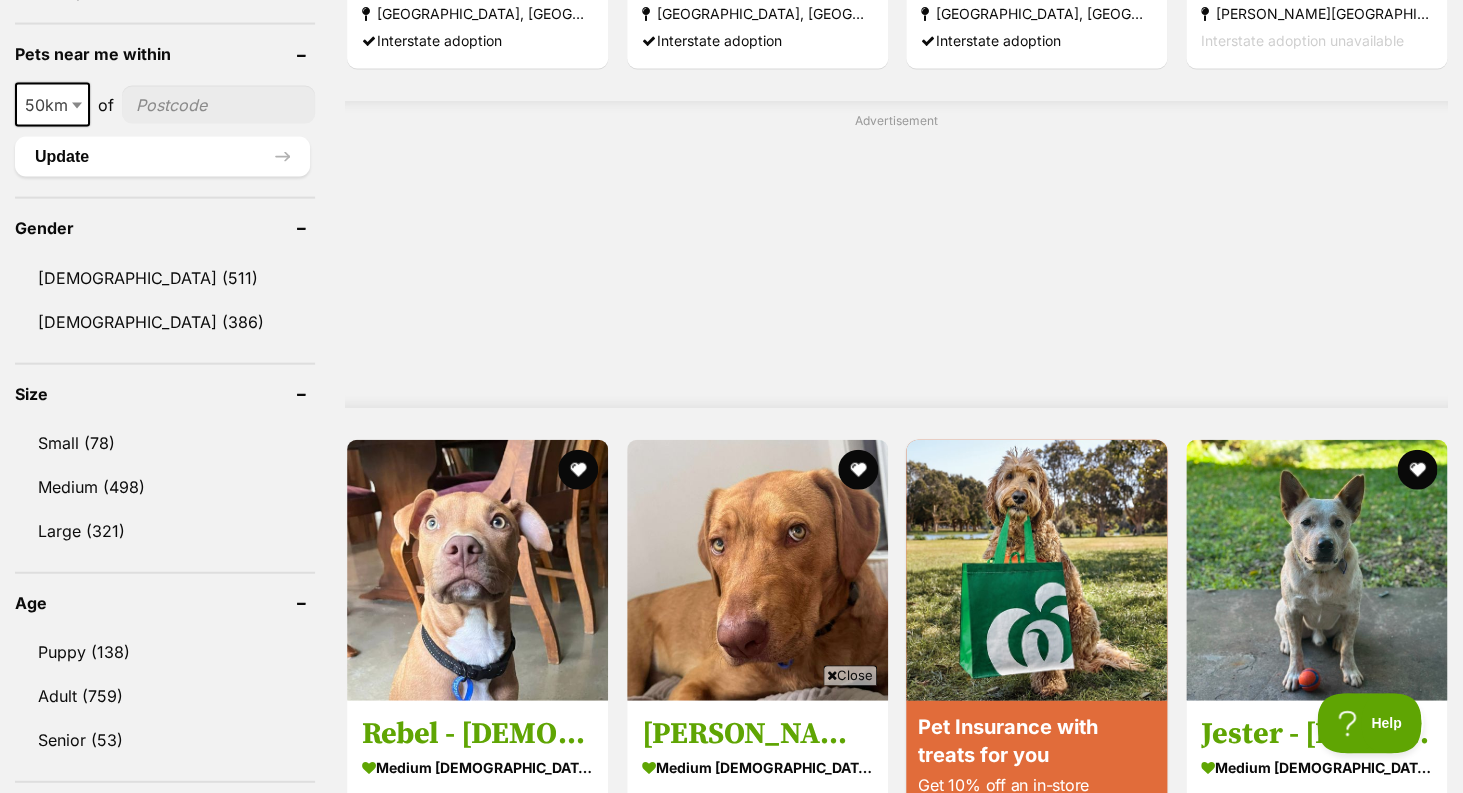 scroll, scrollTop: 1565, scrollLeft: 0, axis: vertical 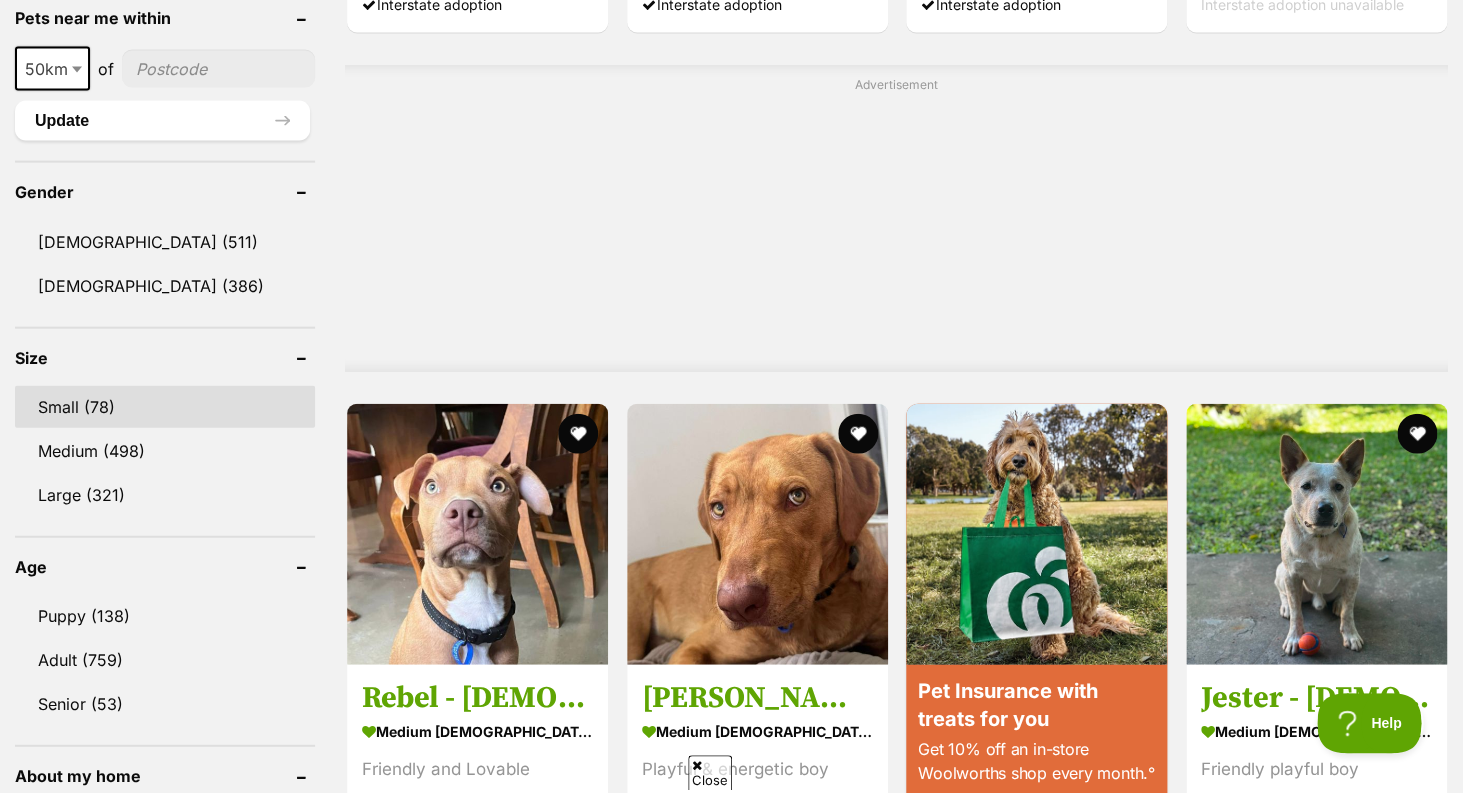 click on "Small (78)" at bounding box center (165, 407) 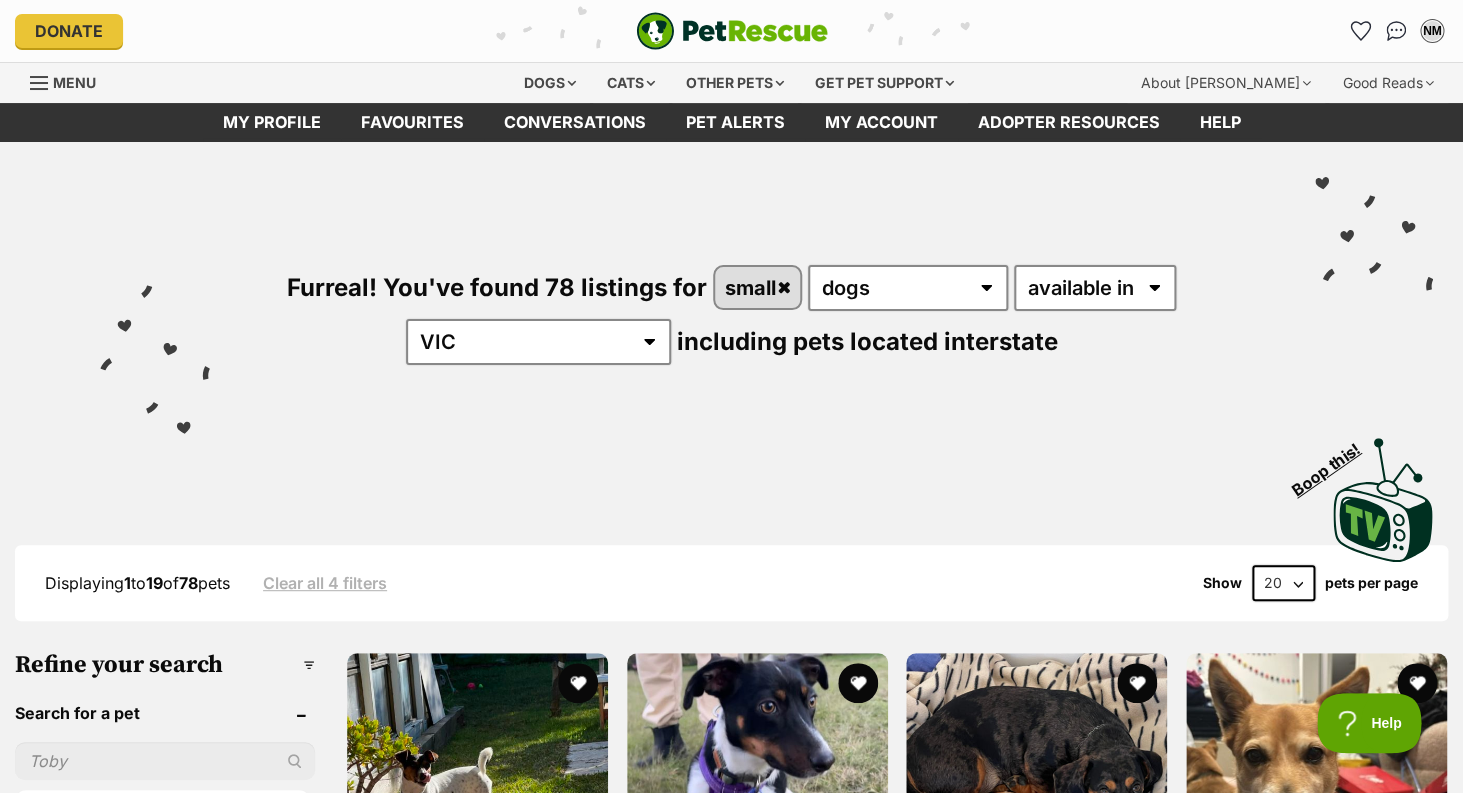 scroll, scrollTop: 0, scrollLeft: 0, axis: both 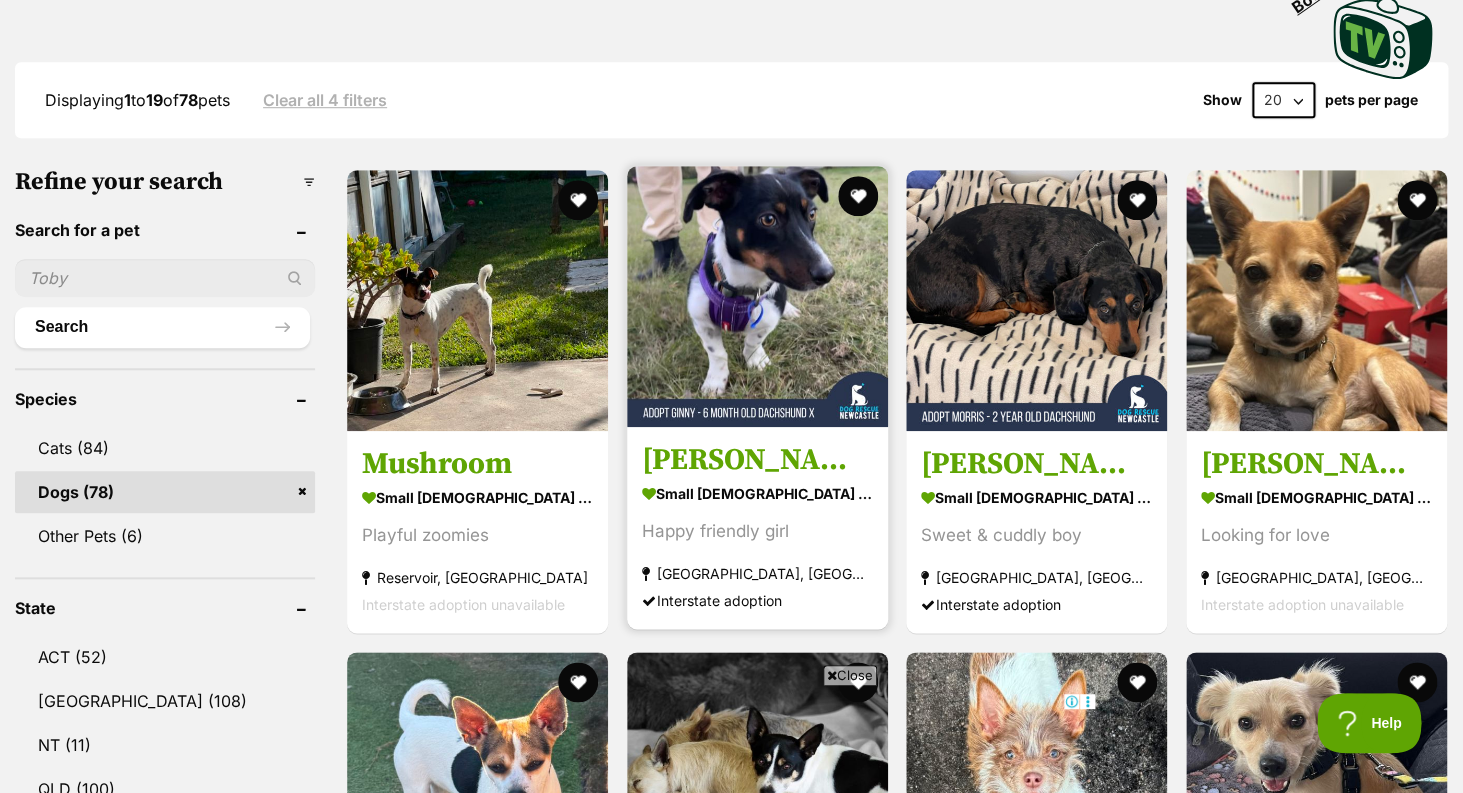 click at bounding box center [757, 296] 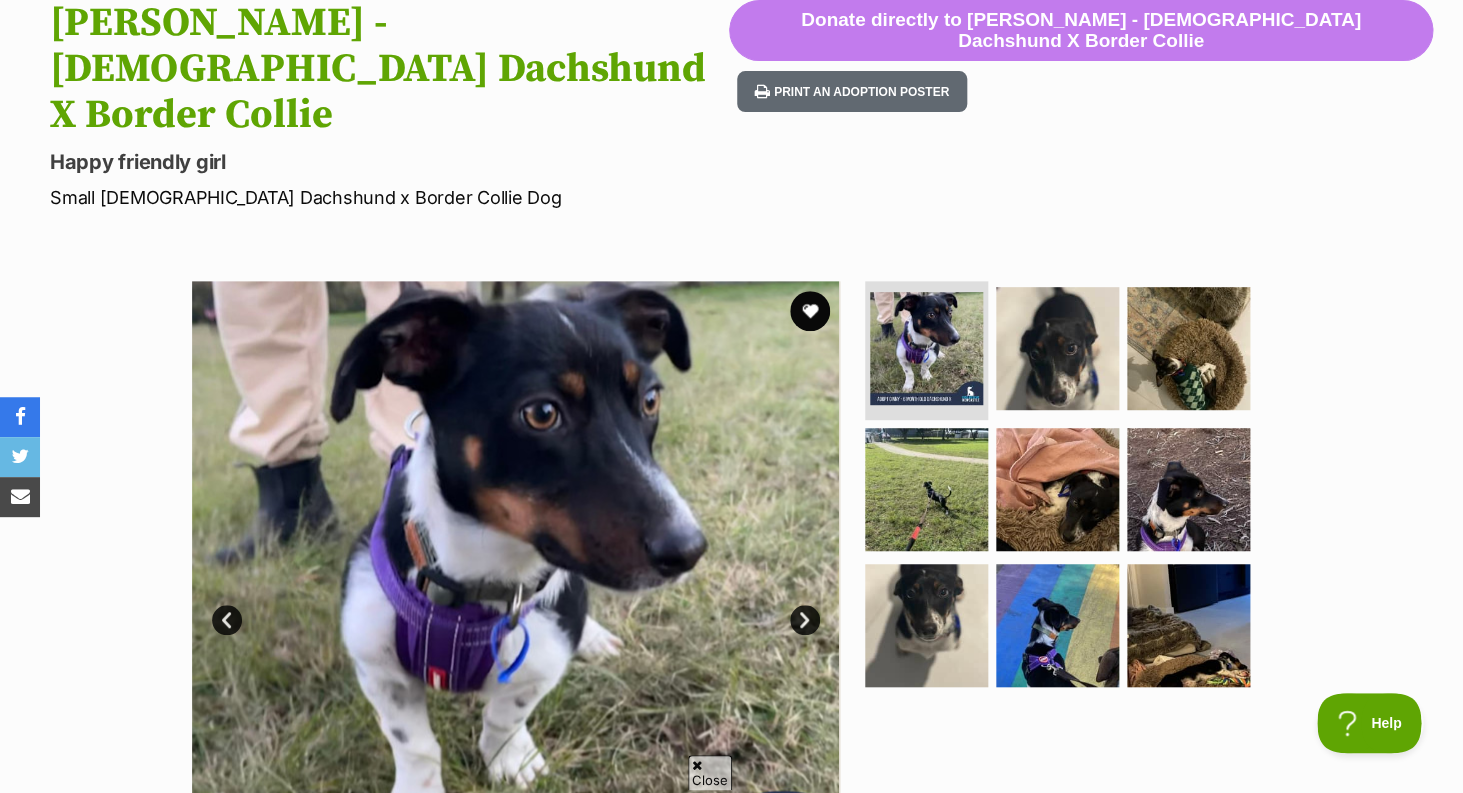 scroll, scrollTop: 229, scrollLeft: 0, axis: vertical 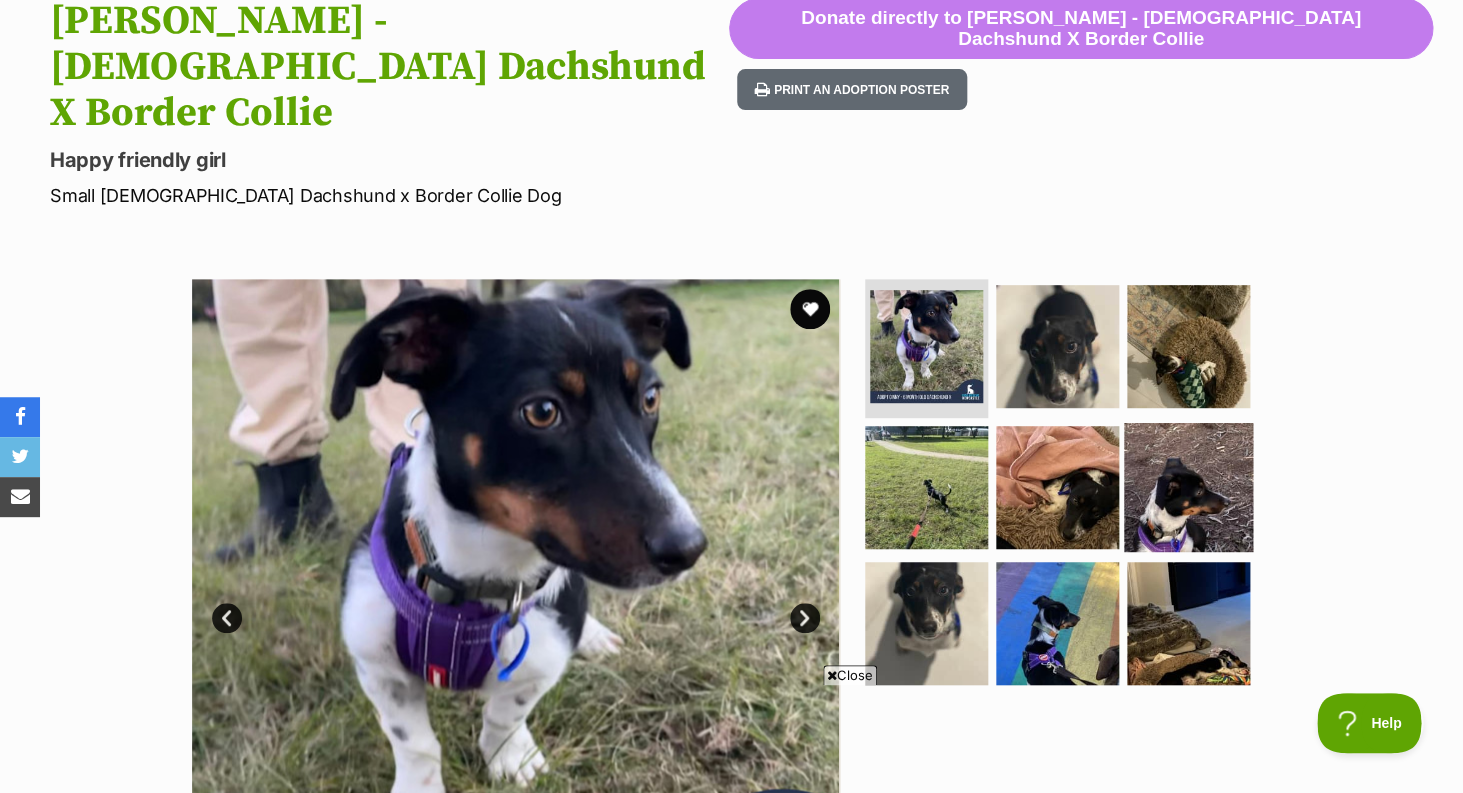 click at bounding box center [1188, 487] 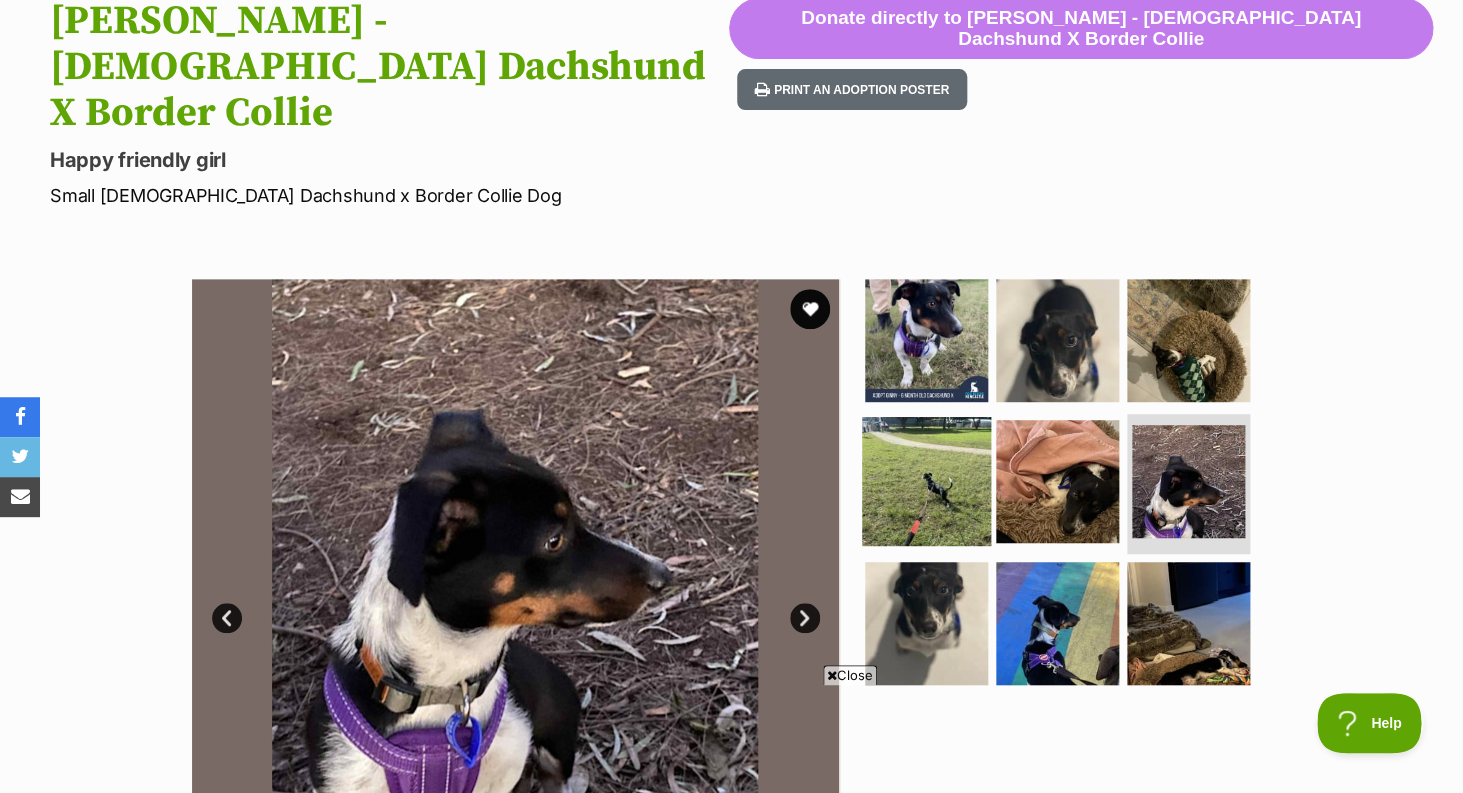 scroll, scrollTop: 0, scrollLeft: 0, axis: both 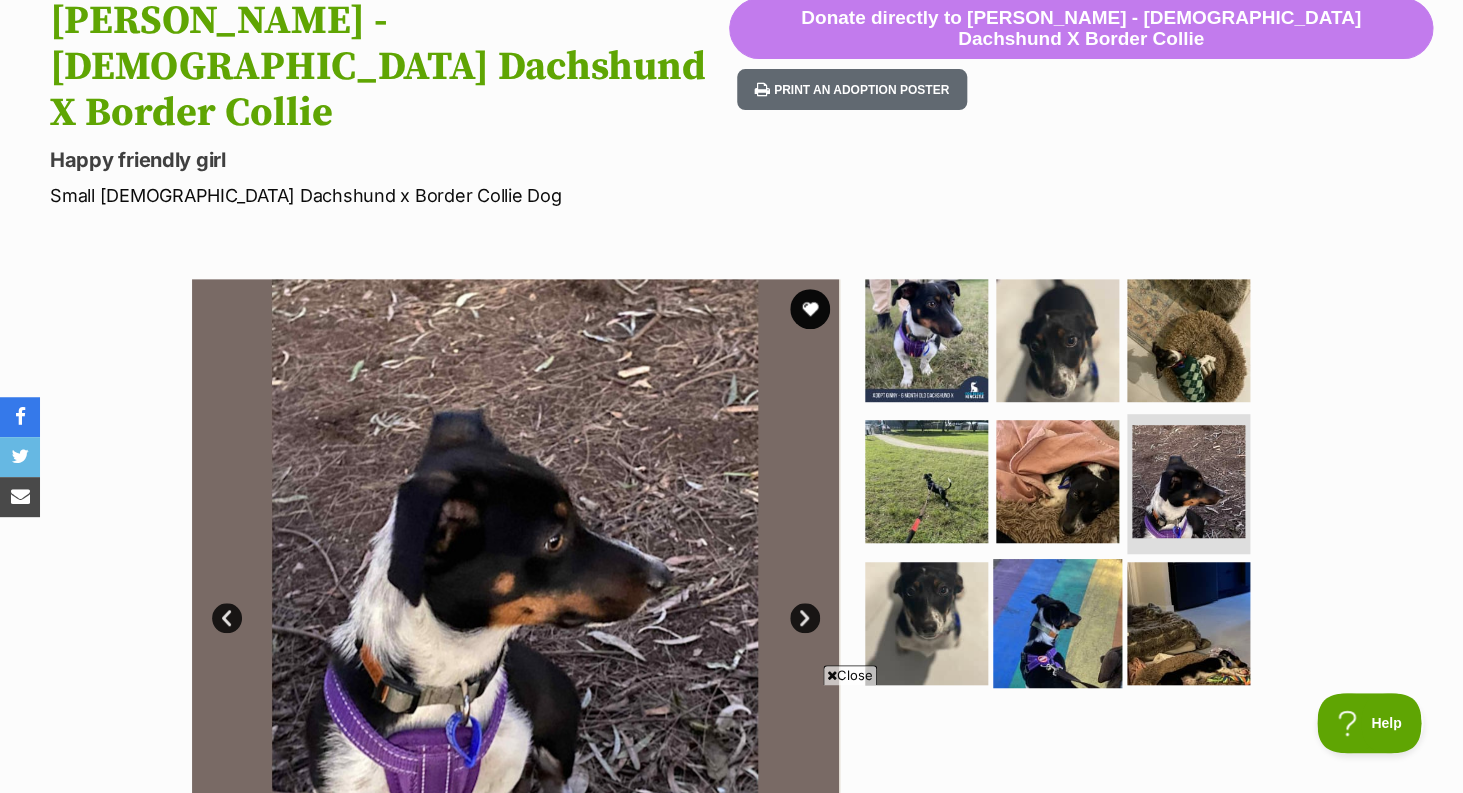 click at bounding box center [1057, 623] 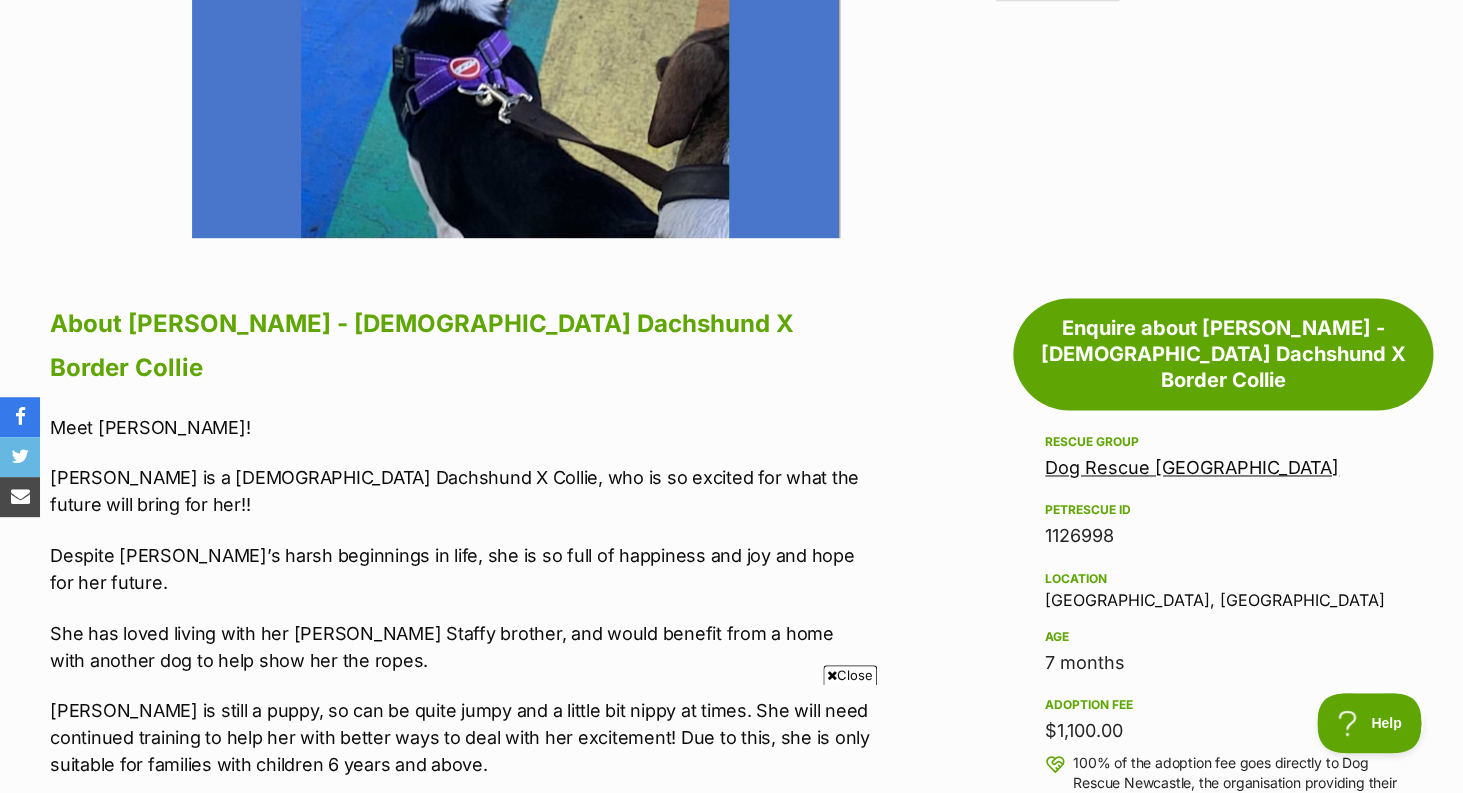 scroll, scrollTop: 0, scrollLeft: 0, axis: both 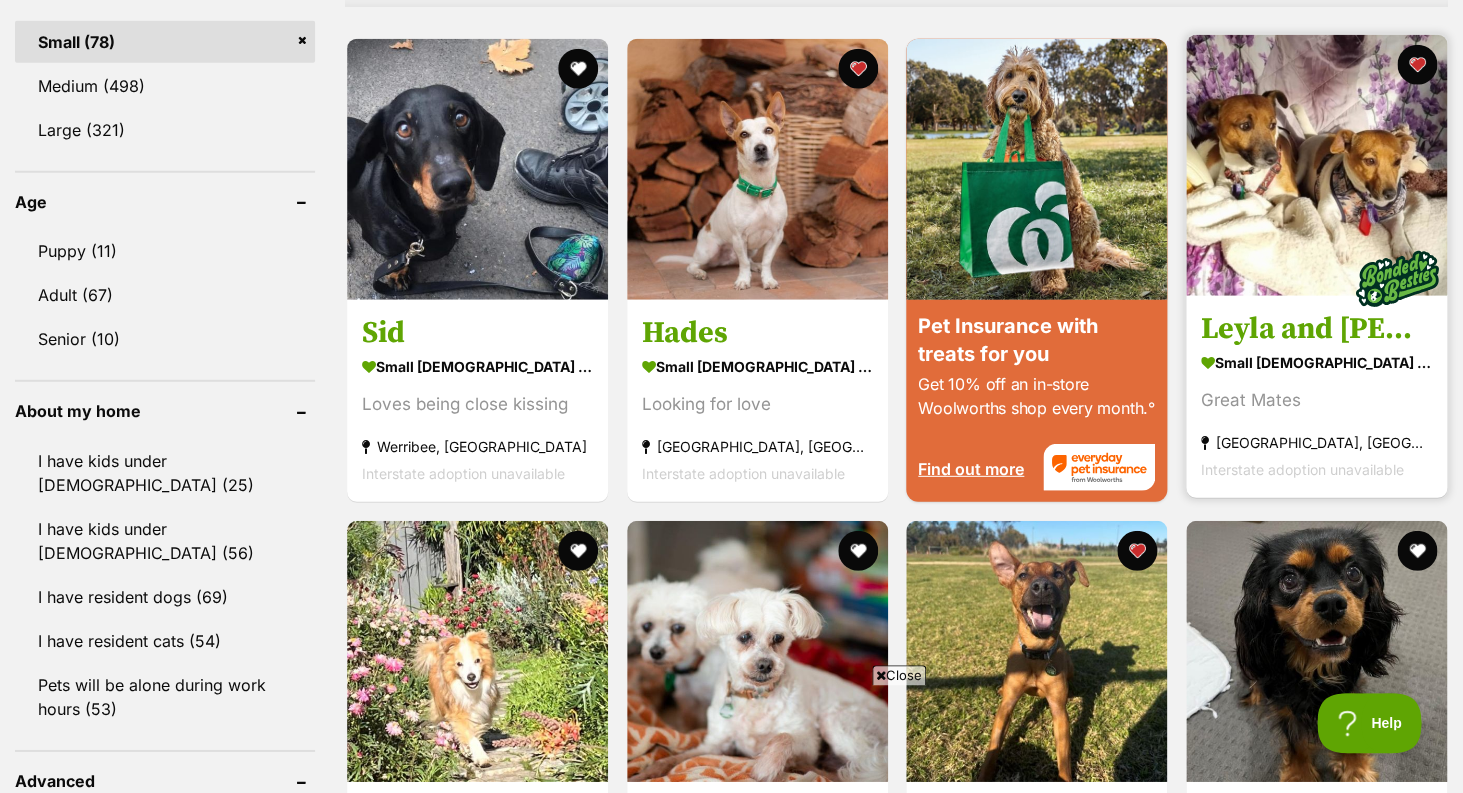 click at bounding box center (1316, 165) 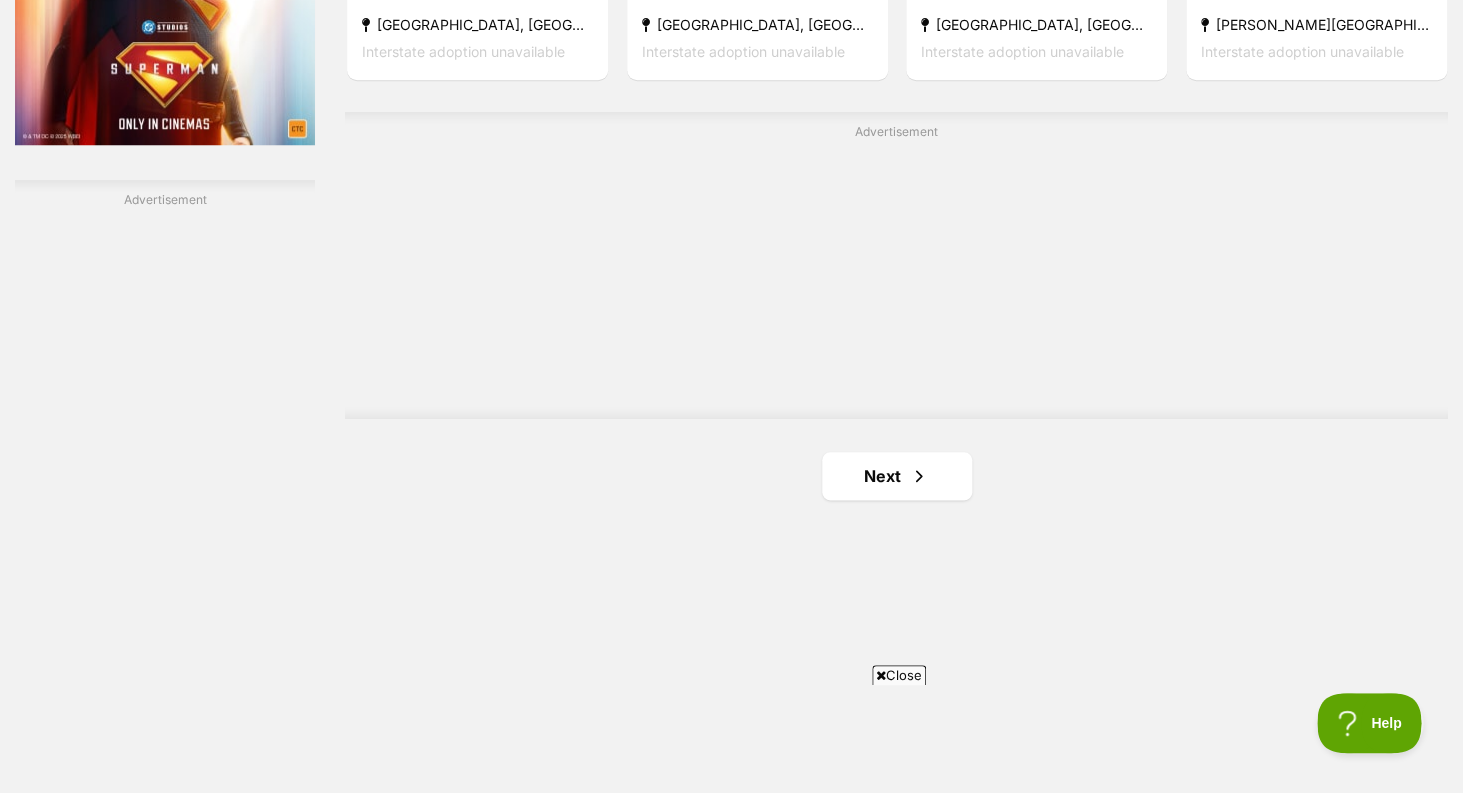 scroll, scrollTop: 3525, scrollLeft: 0, axis: vertical 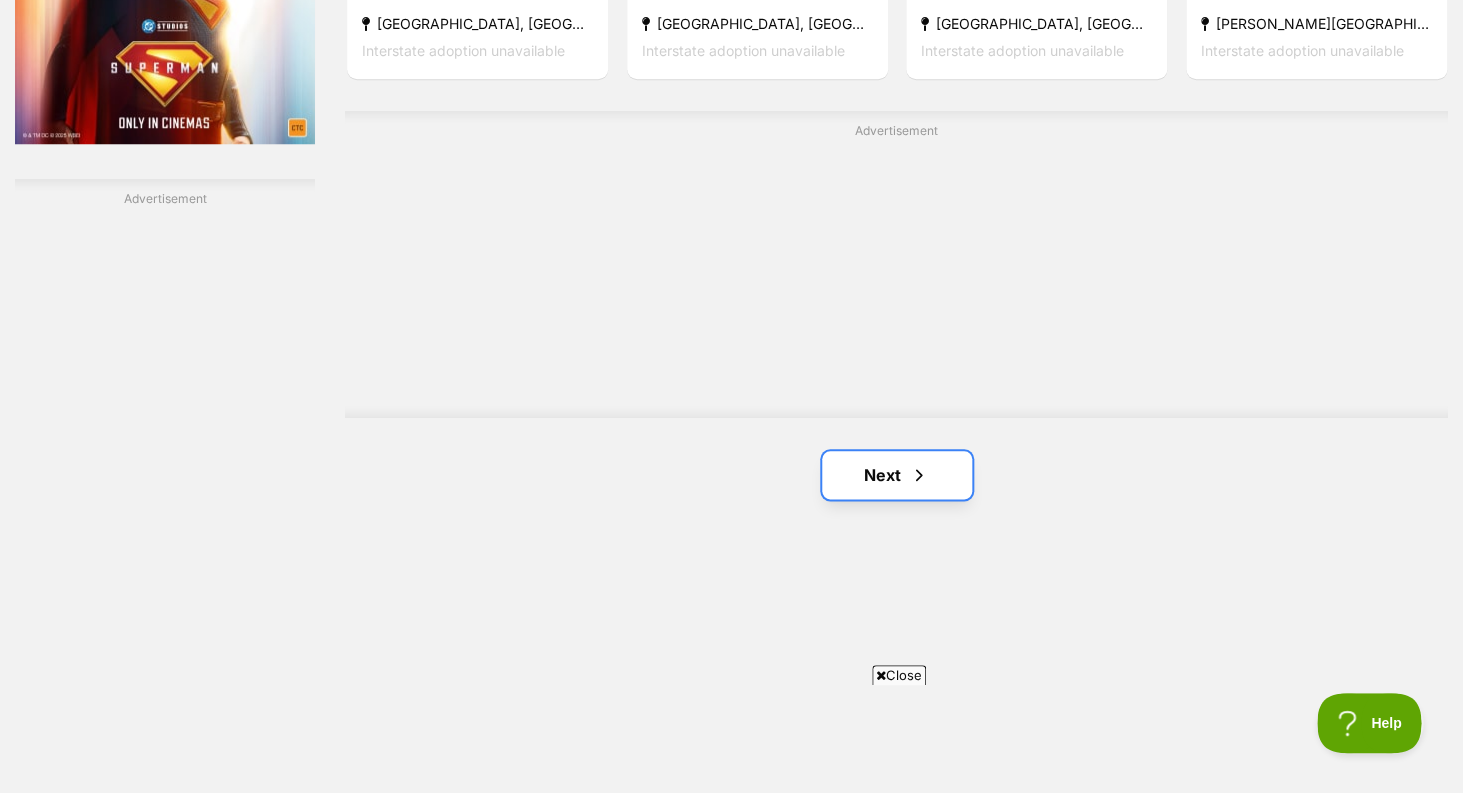 click on "Next" at bounding box center (897, 475) 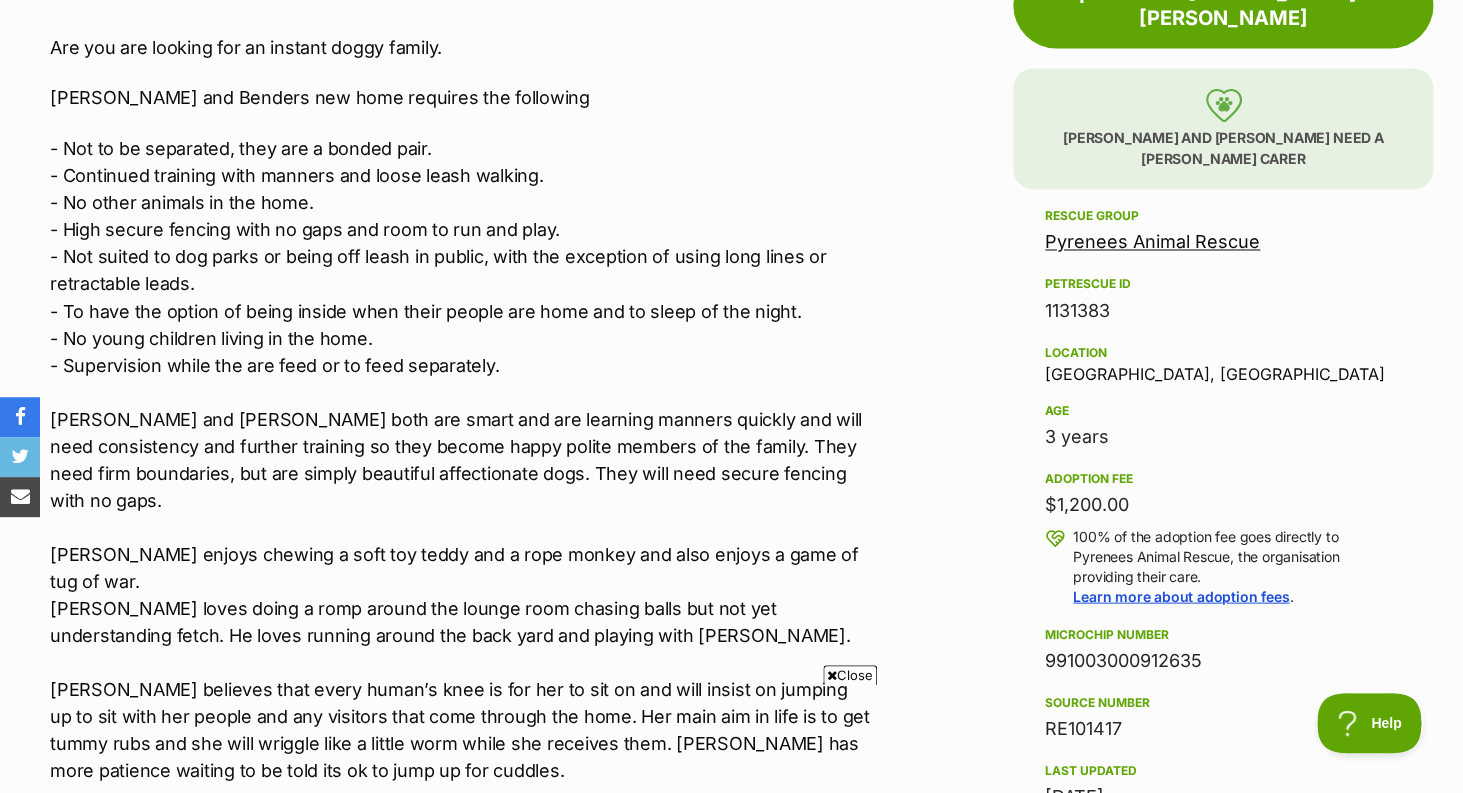 scroll, scrollTop: 1194, scrollLeft: 0, axis: vertical 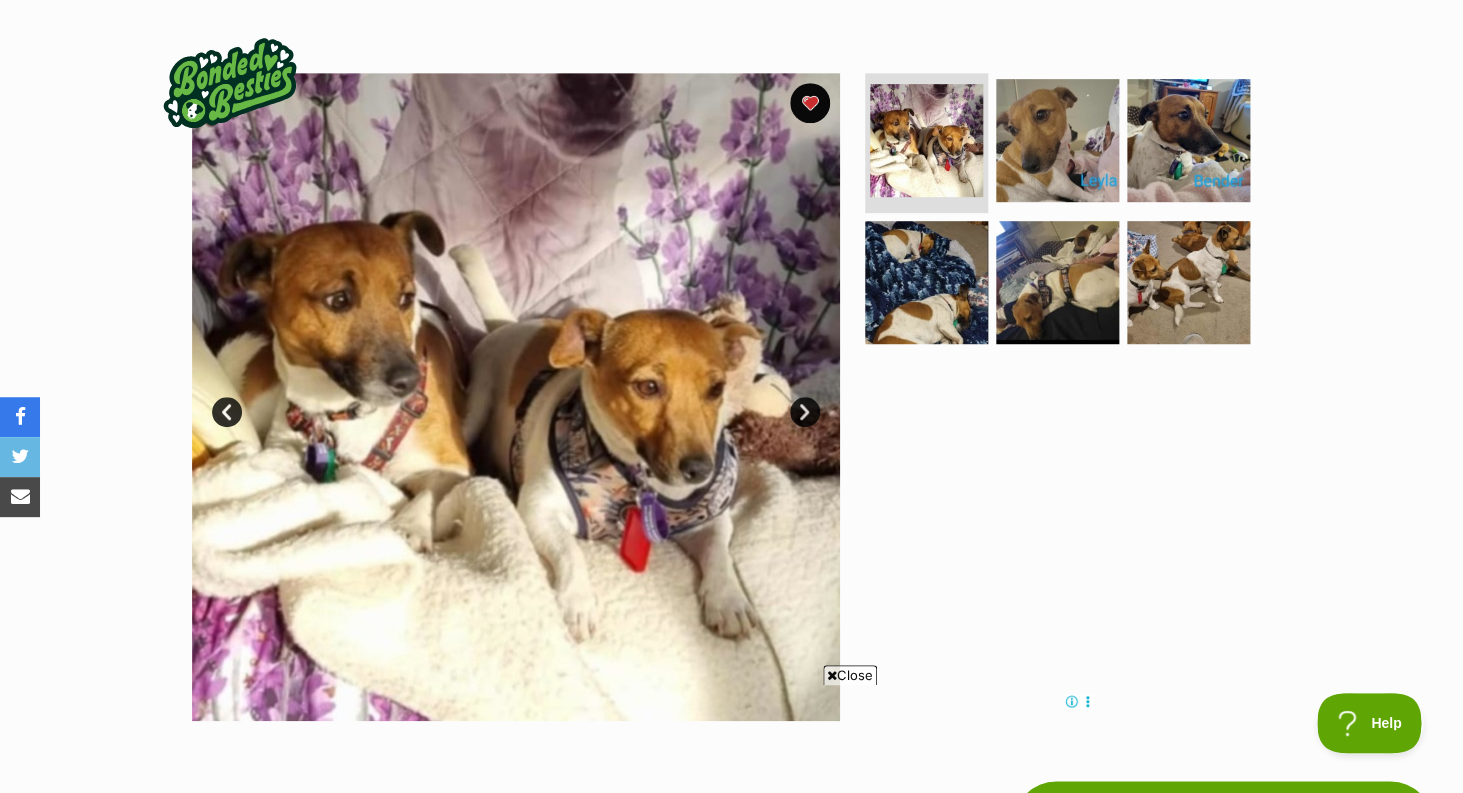click on "Next" at bounding box center (805, 412) 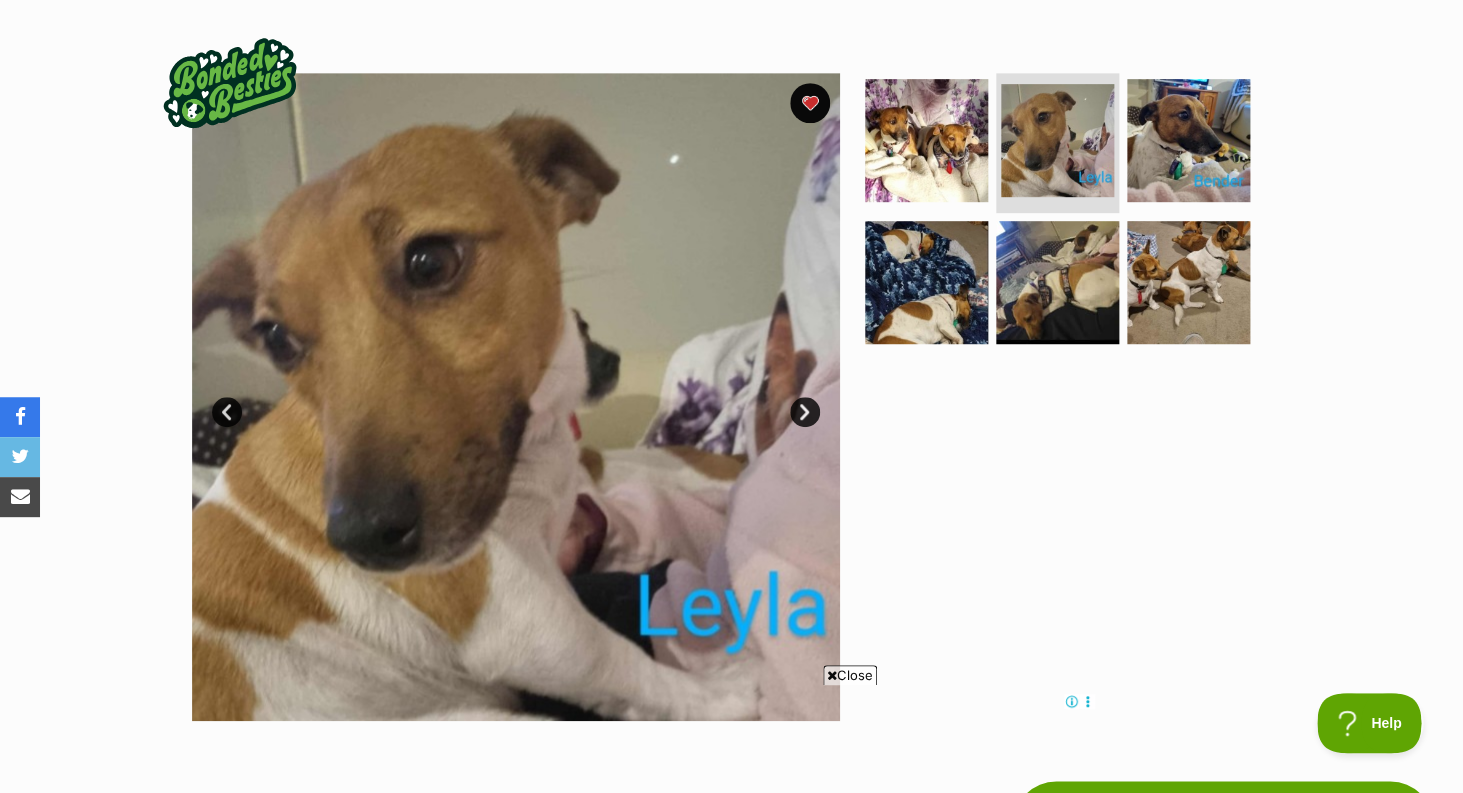 click on "Next" at bounding box center [805, 412] 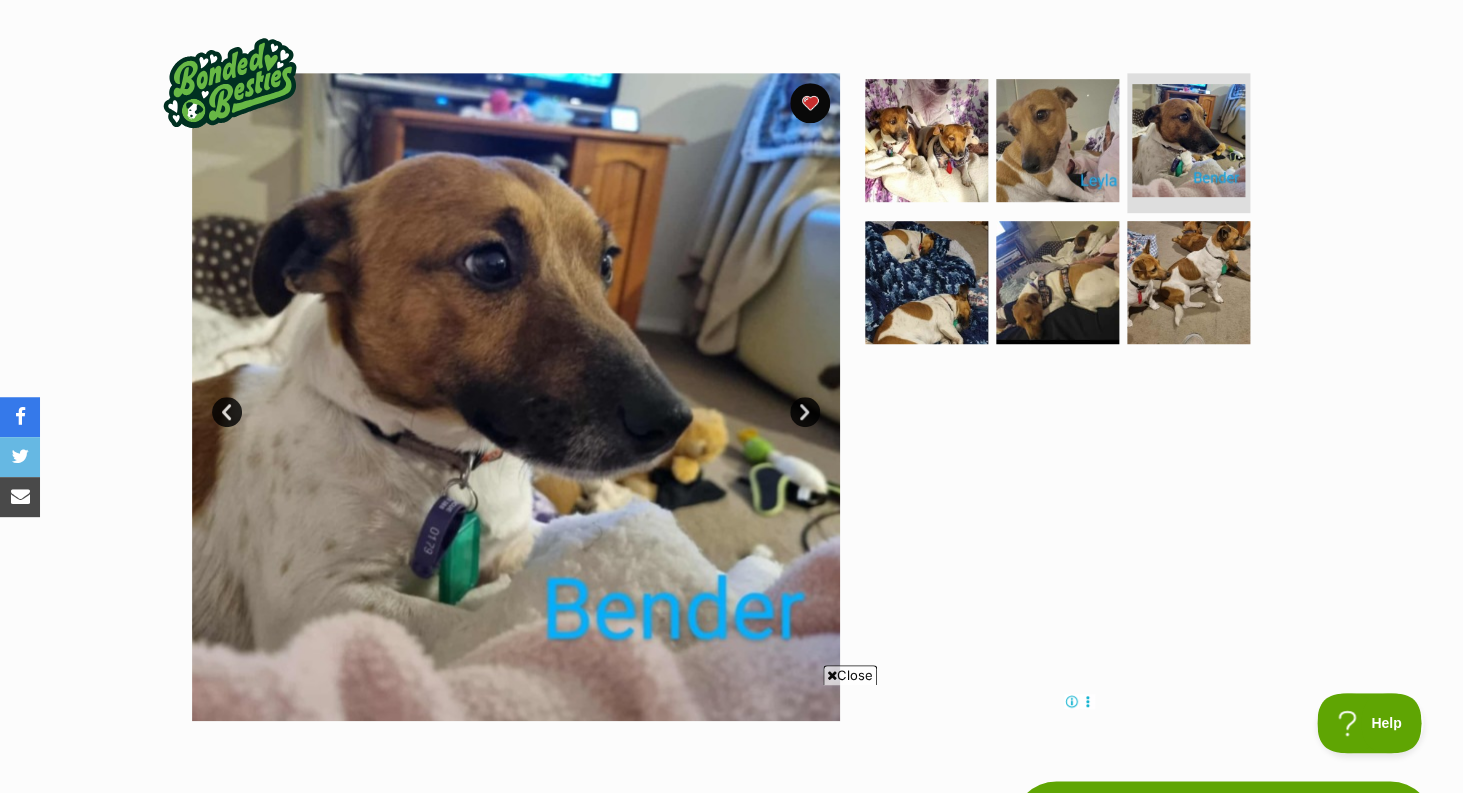 click on "Next" at bounding box center [805, 412] 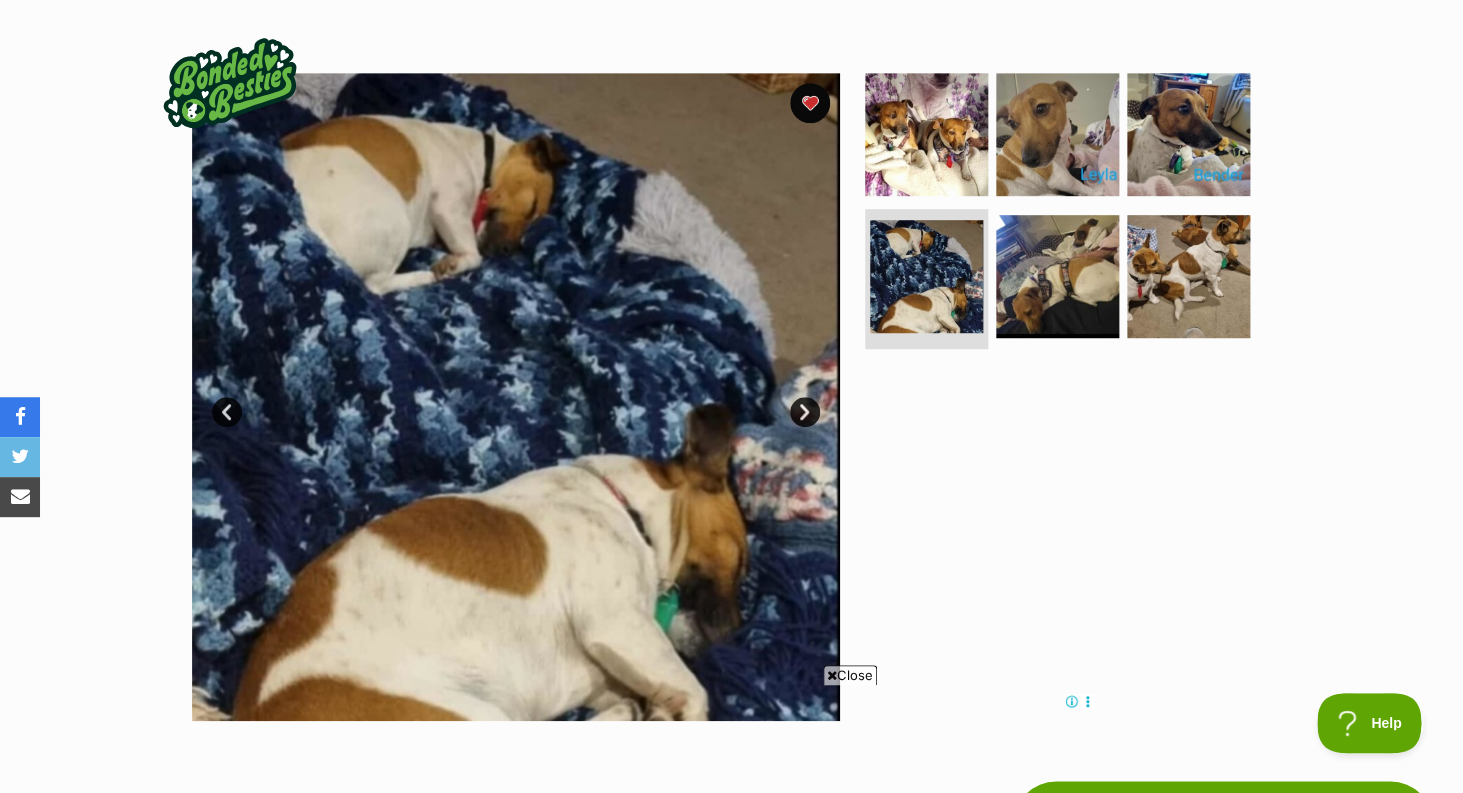 click on "Next" at bounding box center (805, 412) 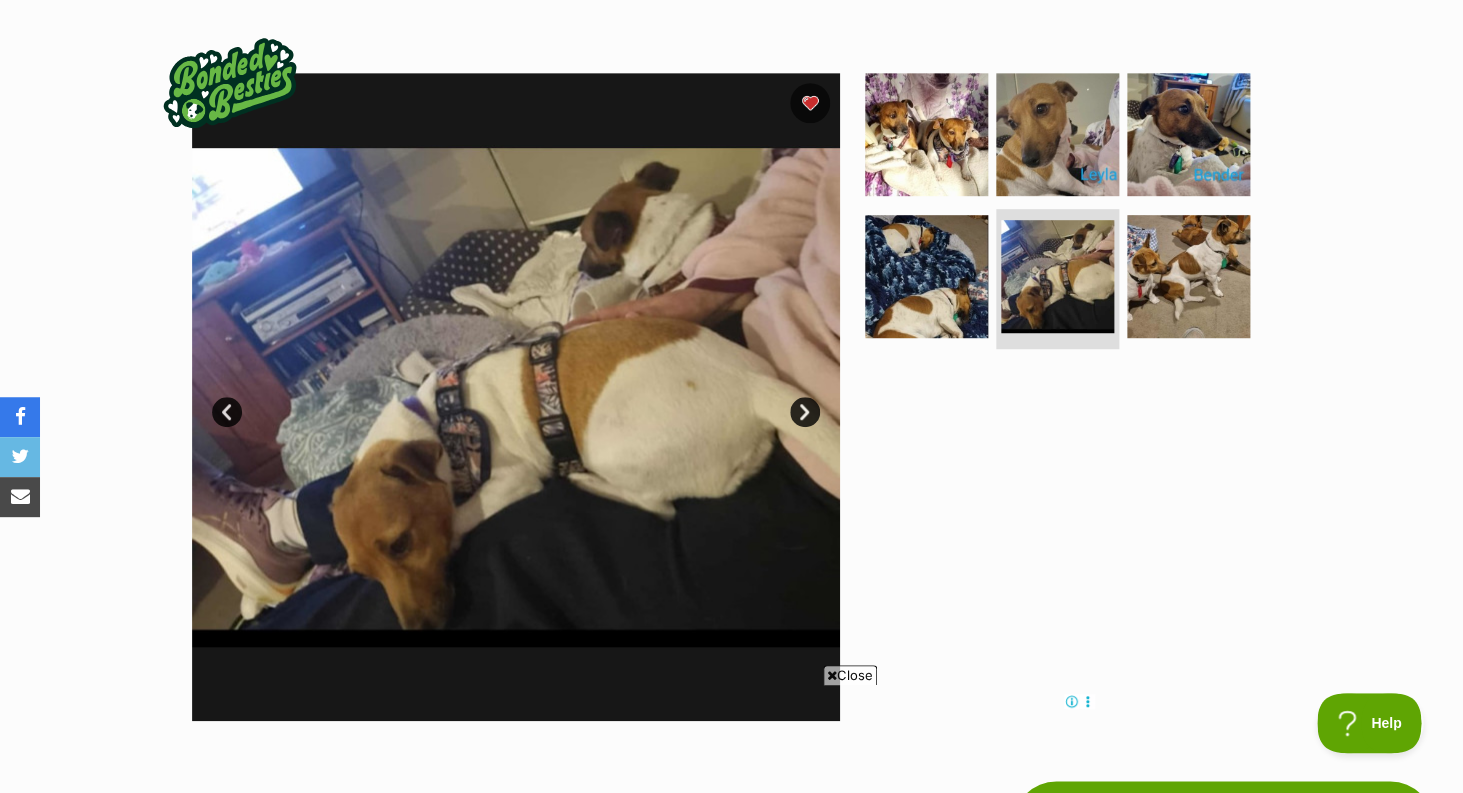 click on "Next" at bounding box center (805, 412) 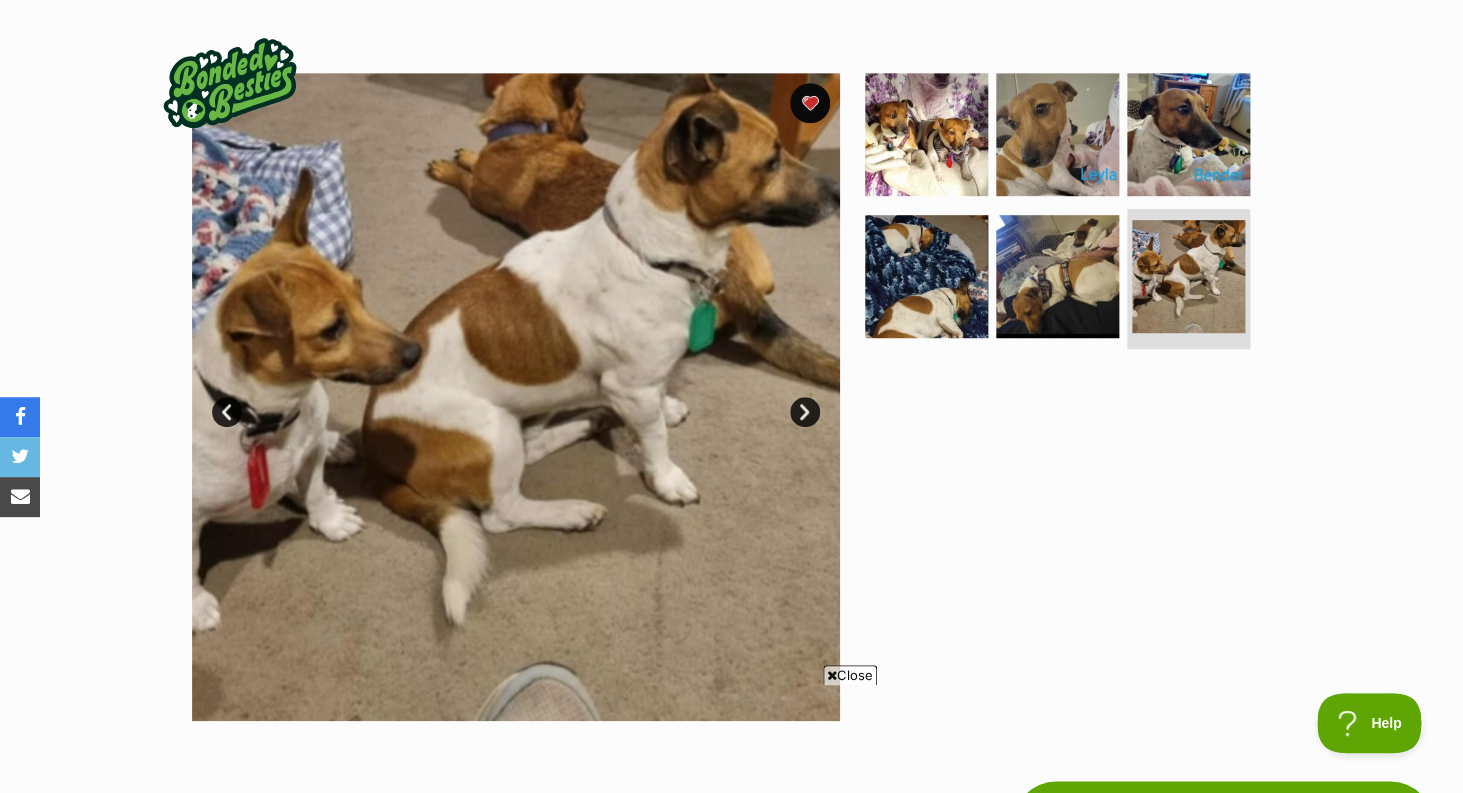 click on "Next" at bounding box center [805, 412] 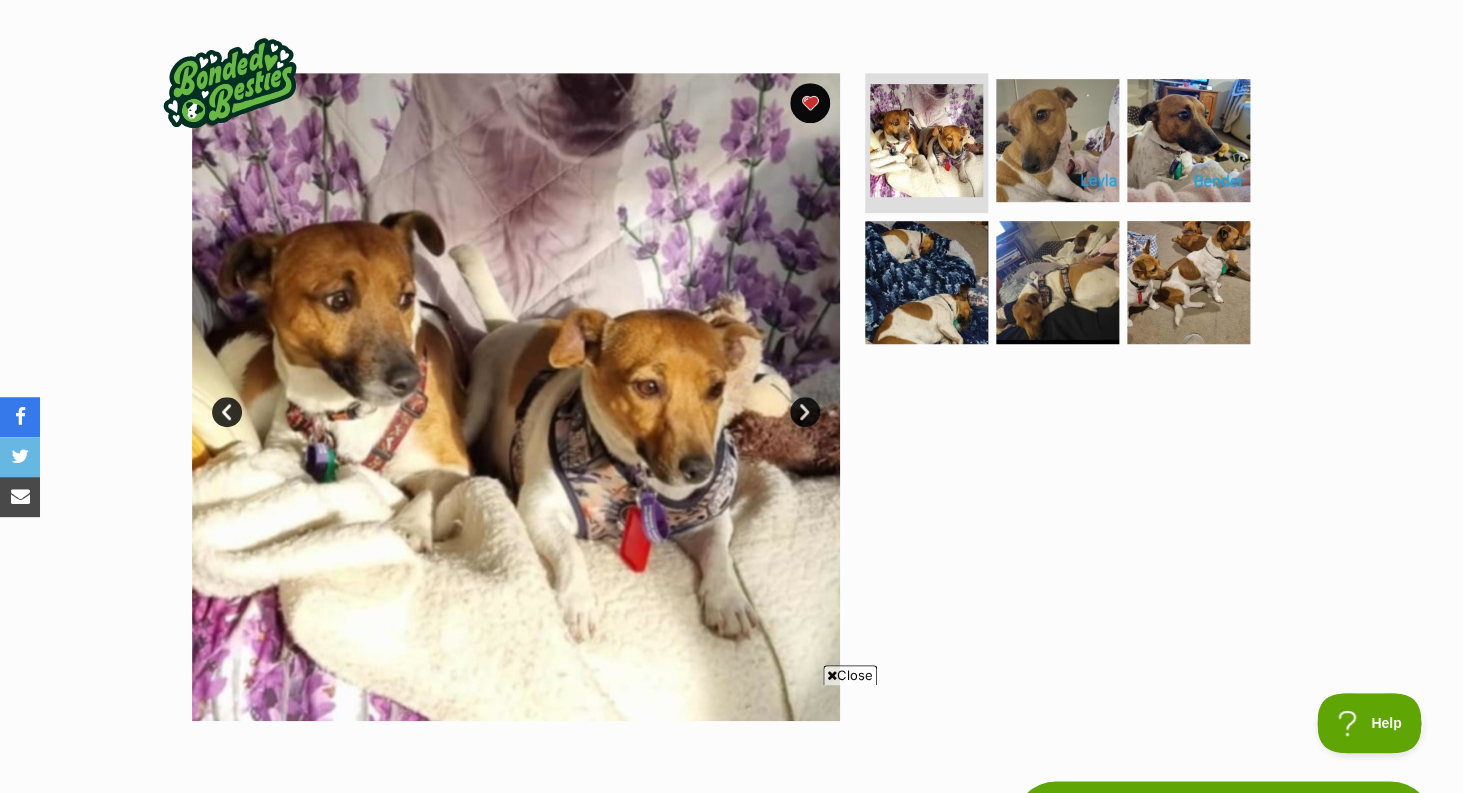 scroll, scrollTop: 0, scrollLeft: 0, axis: both 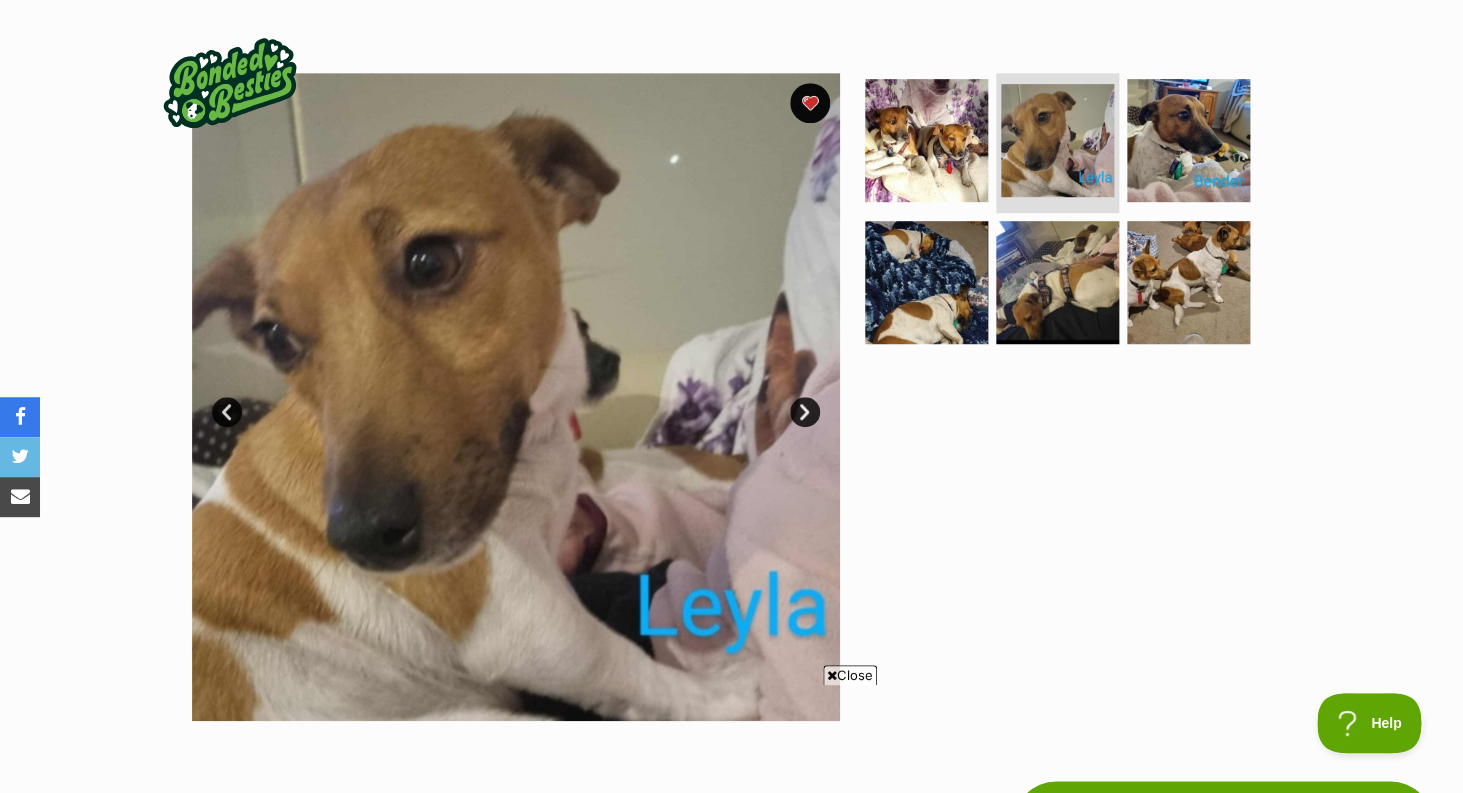 click on "Next" at bounding box center [805, 412] 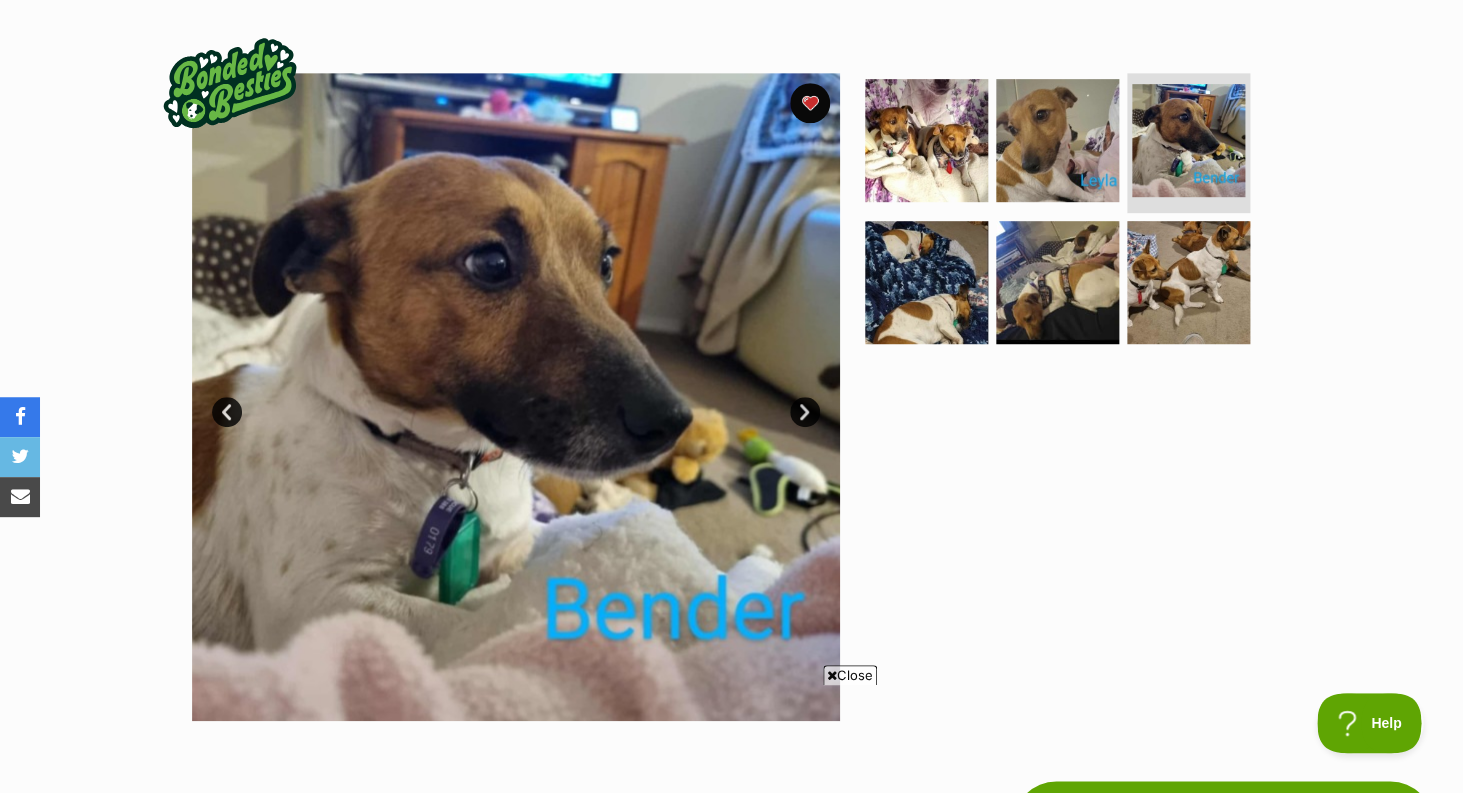 click on "Next" at bounding box center (805, 412) 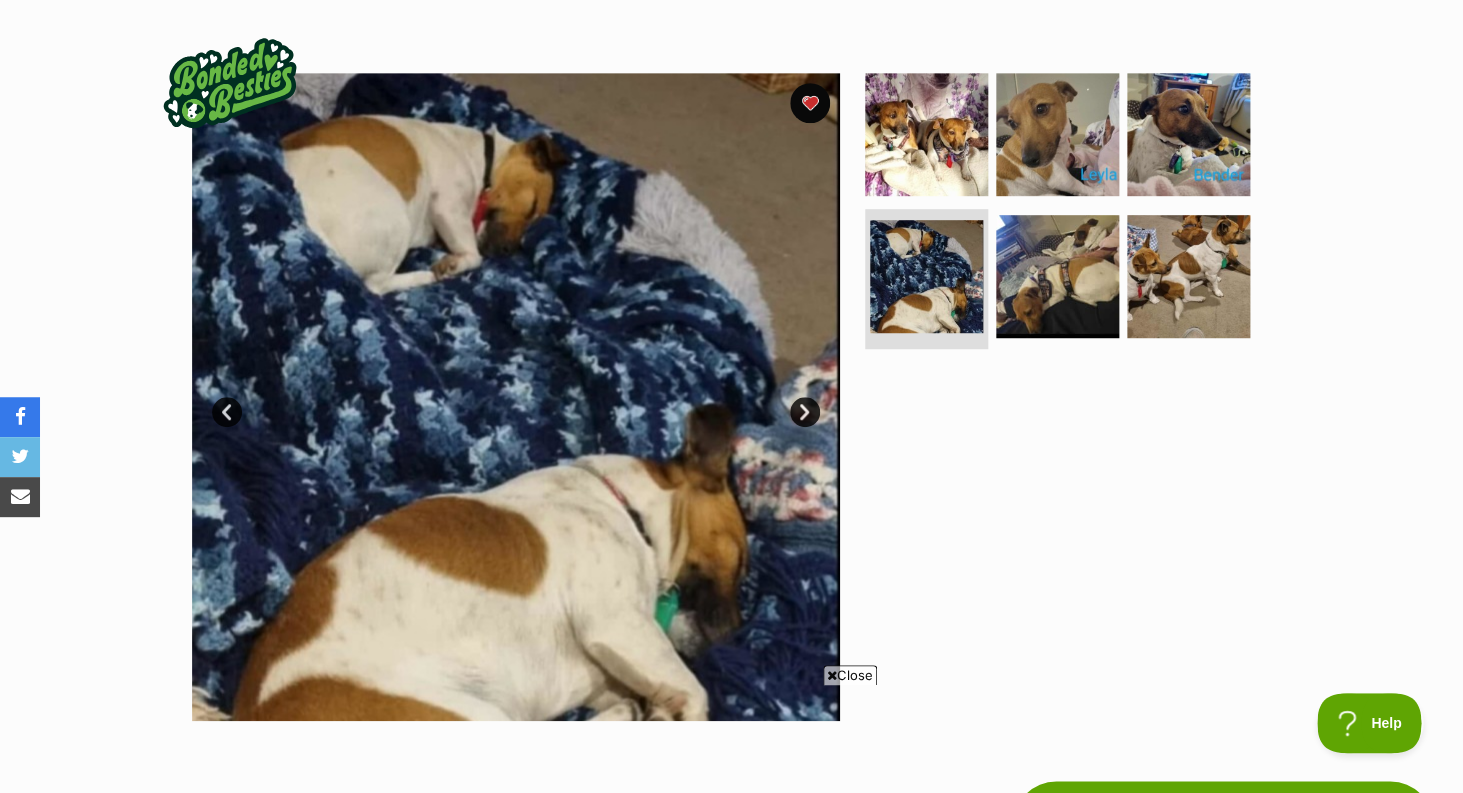 click on "Next" at bounding box center (805, 412) 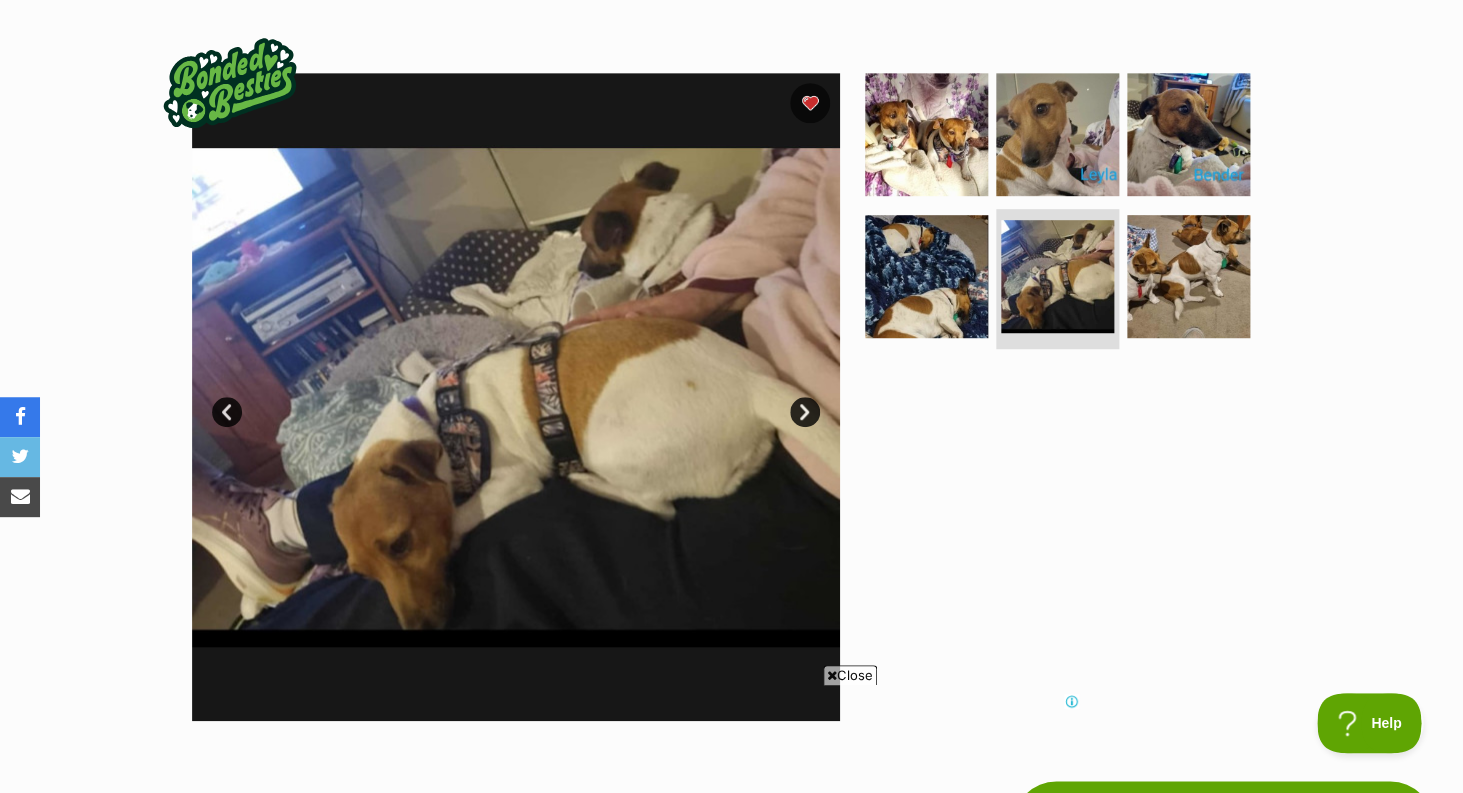 scroll, scrollTop: 0, scrollLeft: 0, axis: both 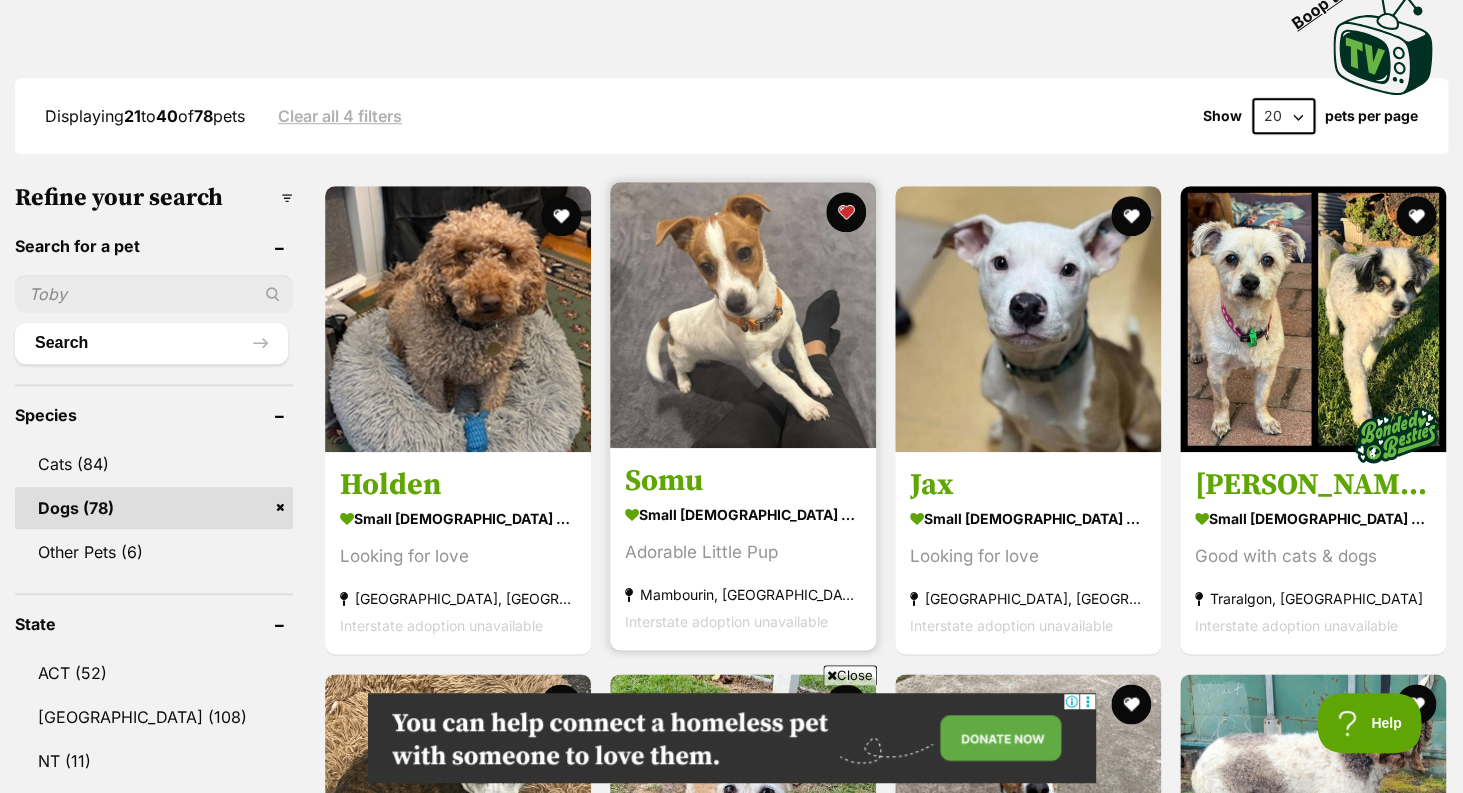 click at bounding box center (743, 315) 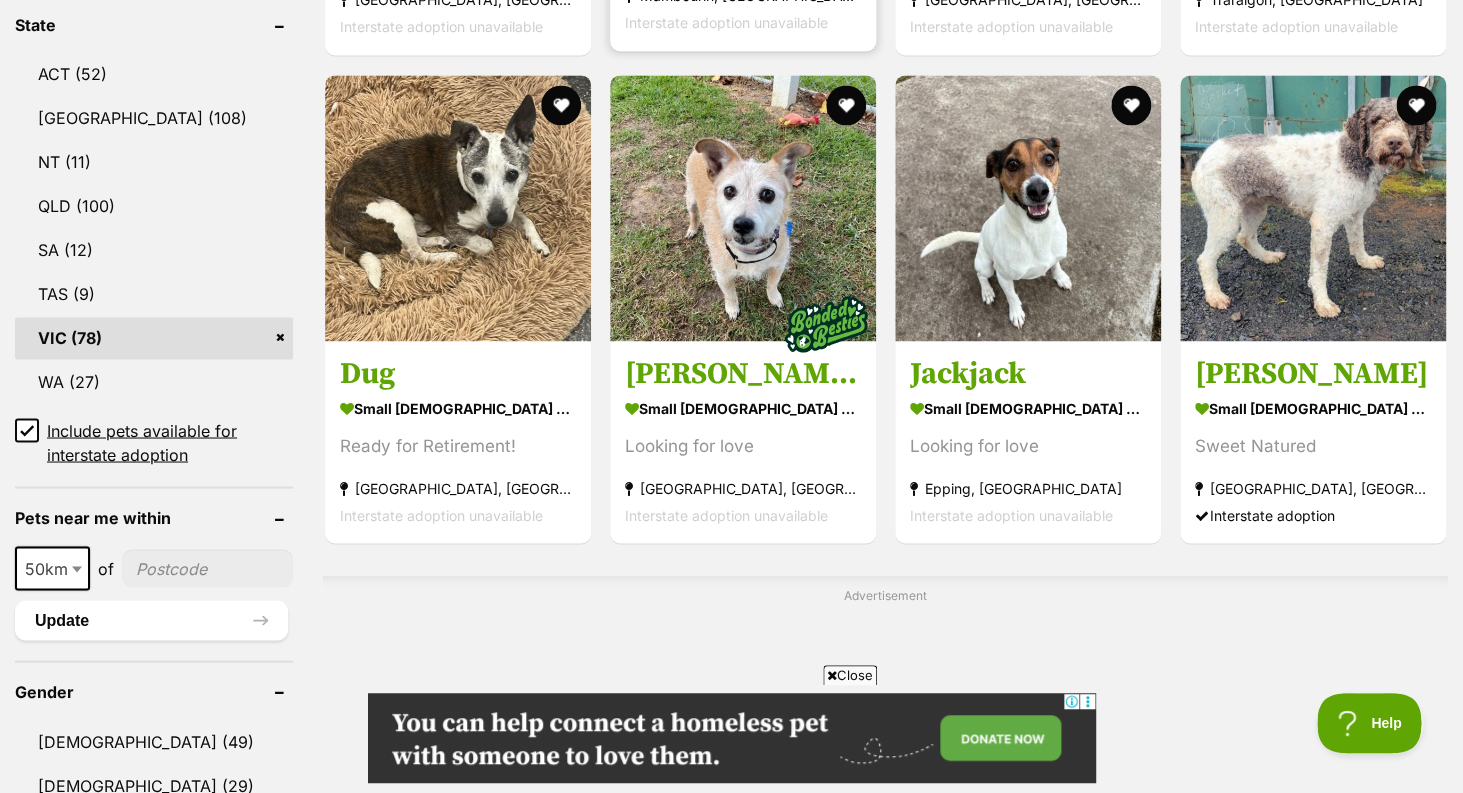 scroll, scrollTop: 1067, scrollLeft: 0, axis: vertical 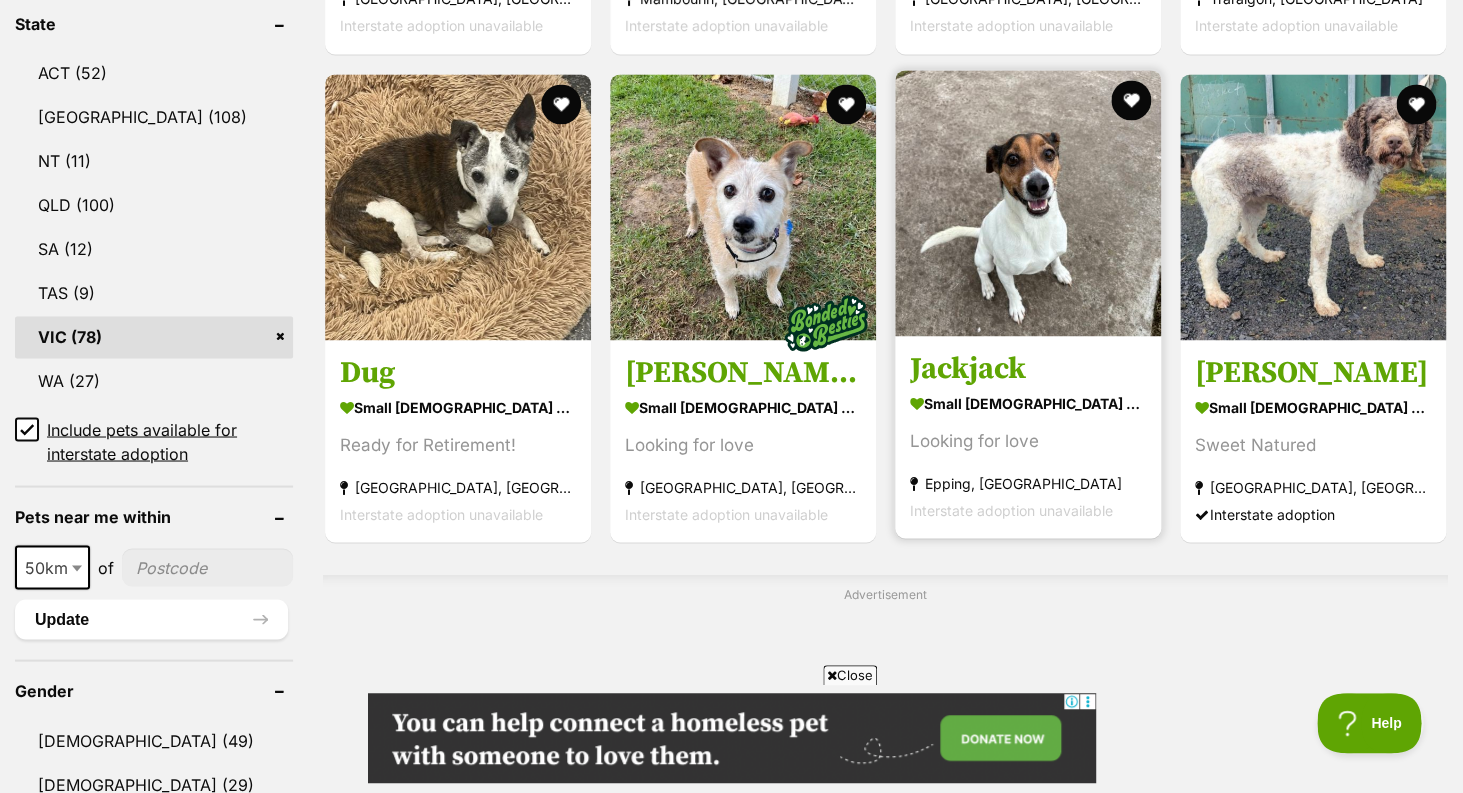 click at bounding box center (1028, 203) 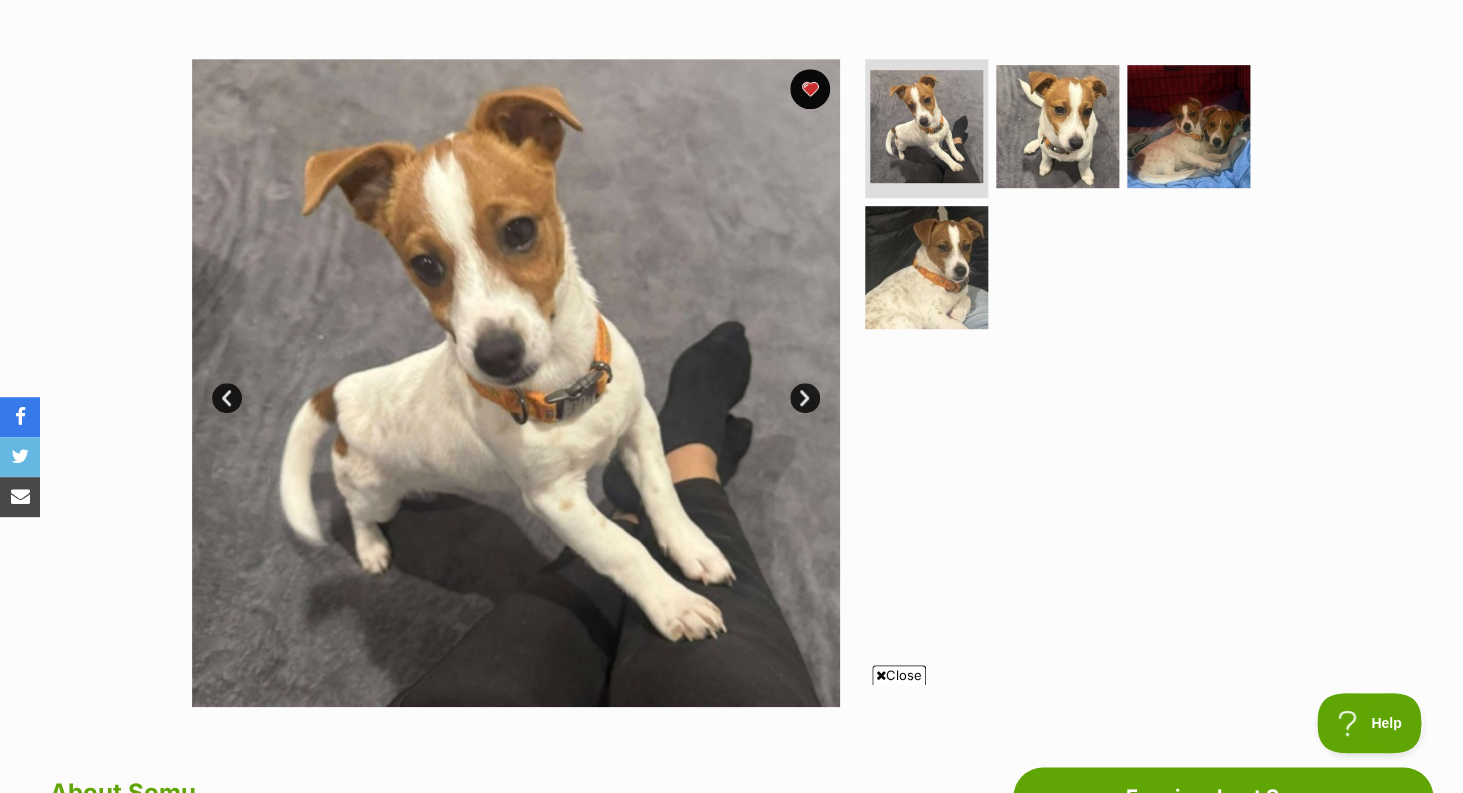 scroll, scrollTop: 345, scrollLeft: 0, axis: vertical 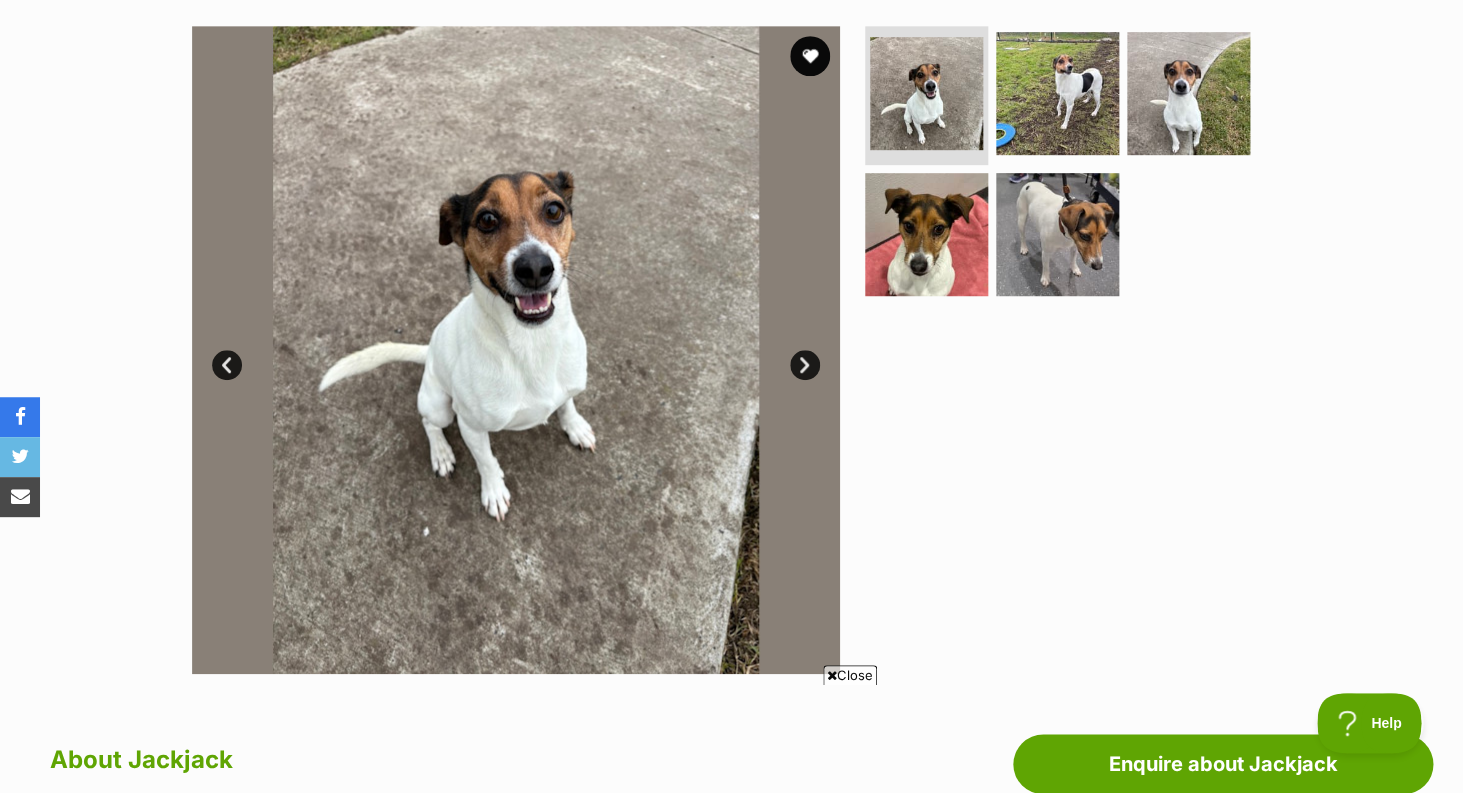 click at bounding box center [516, 350] 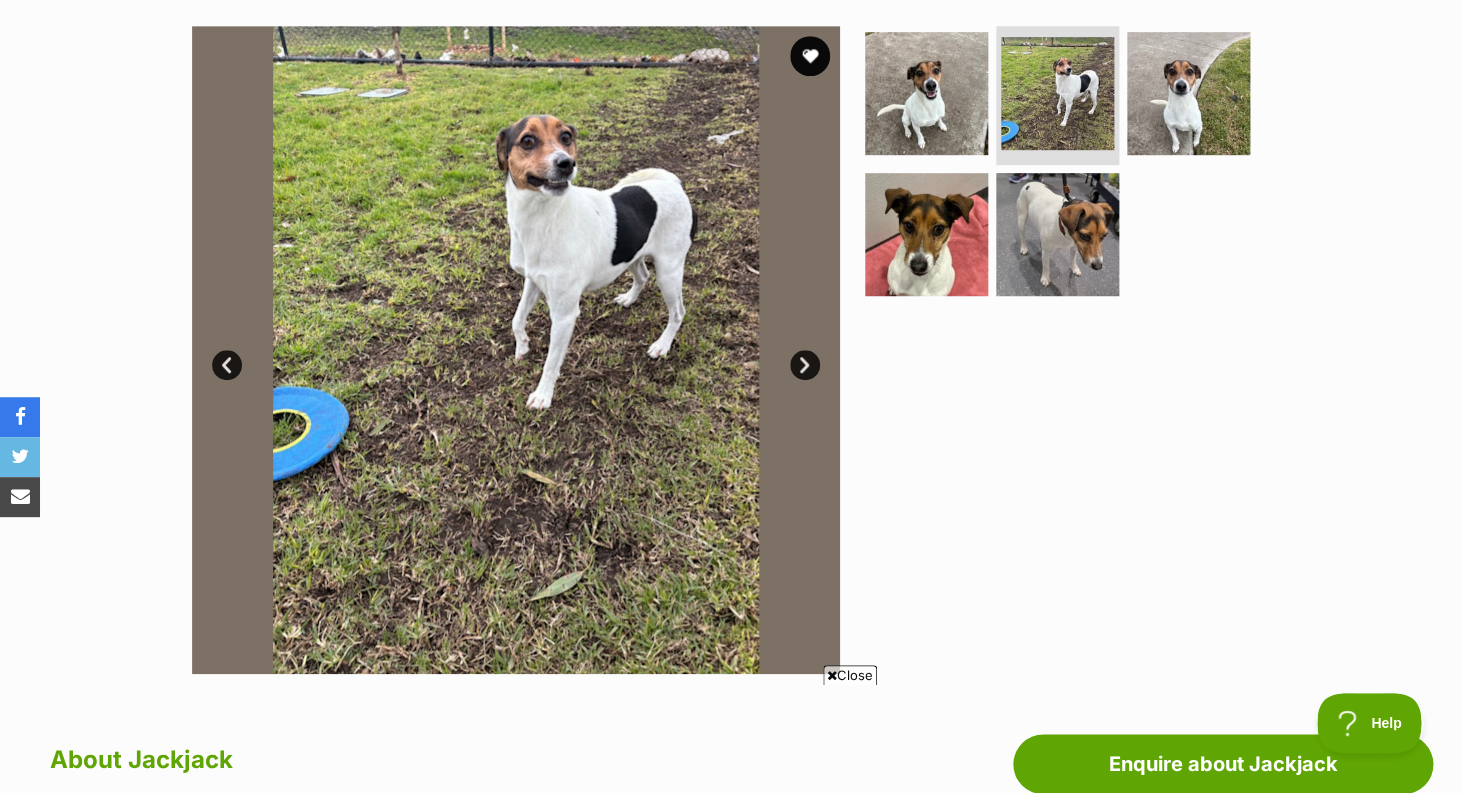 click on "Next" at bounding box center (805, 365) 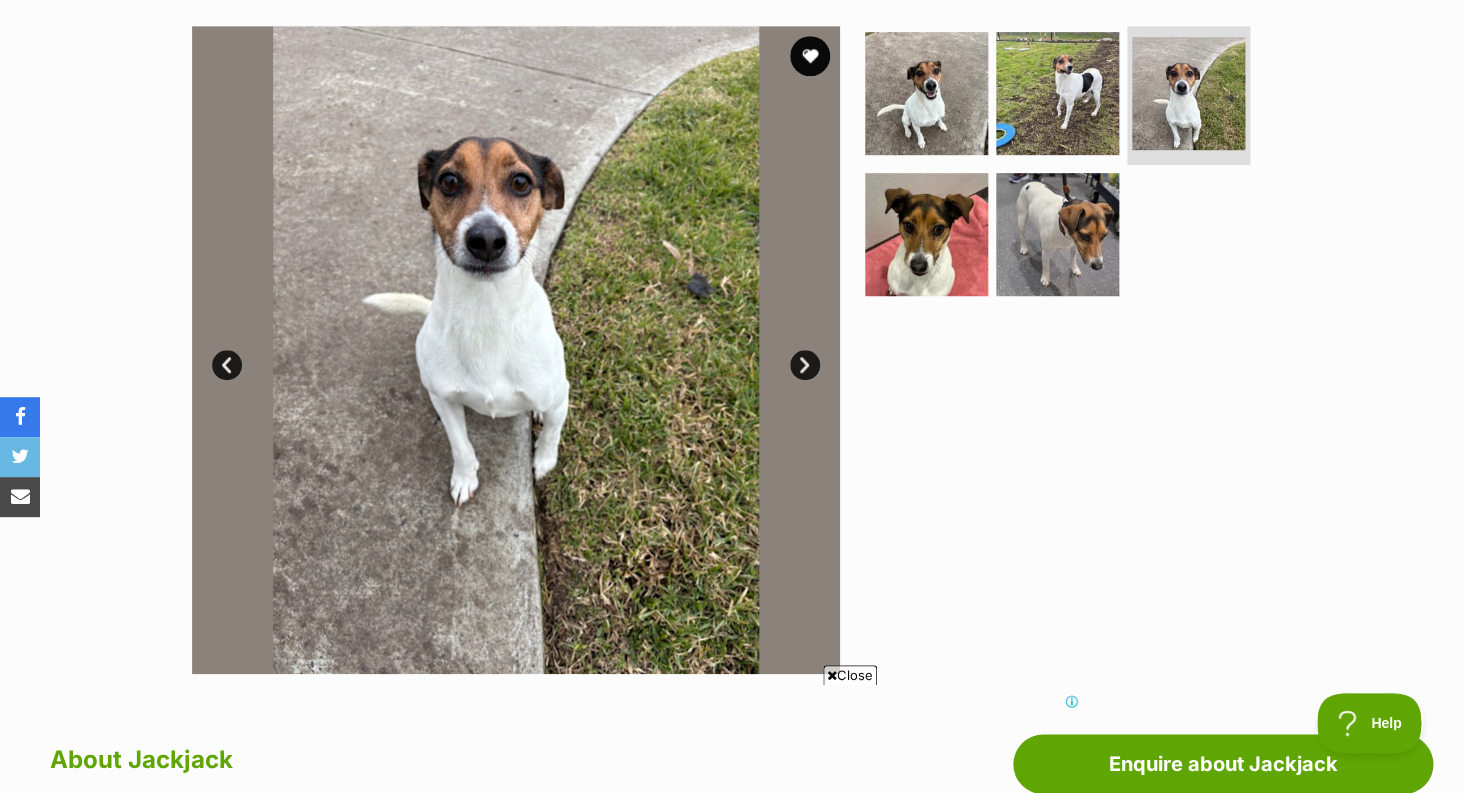 scroll, scrollTop: 0, scrollLeft: 0, axis: both 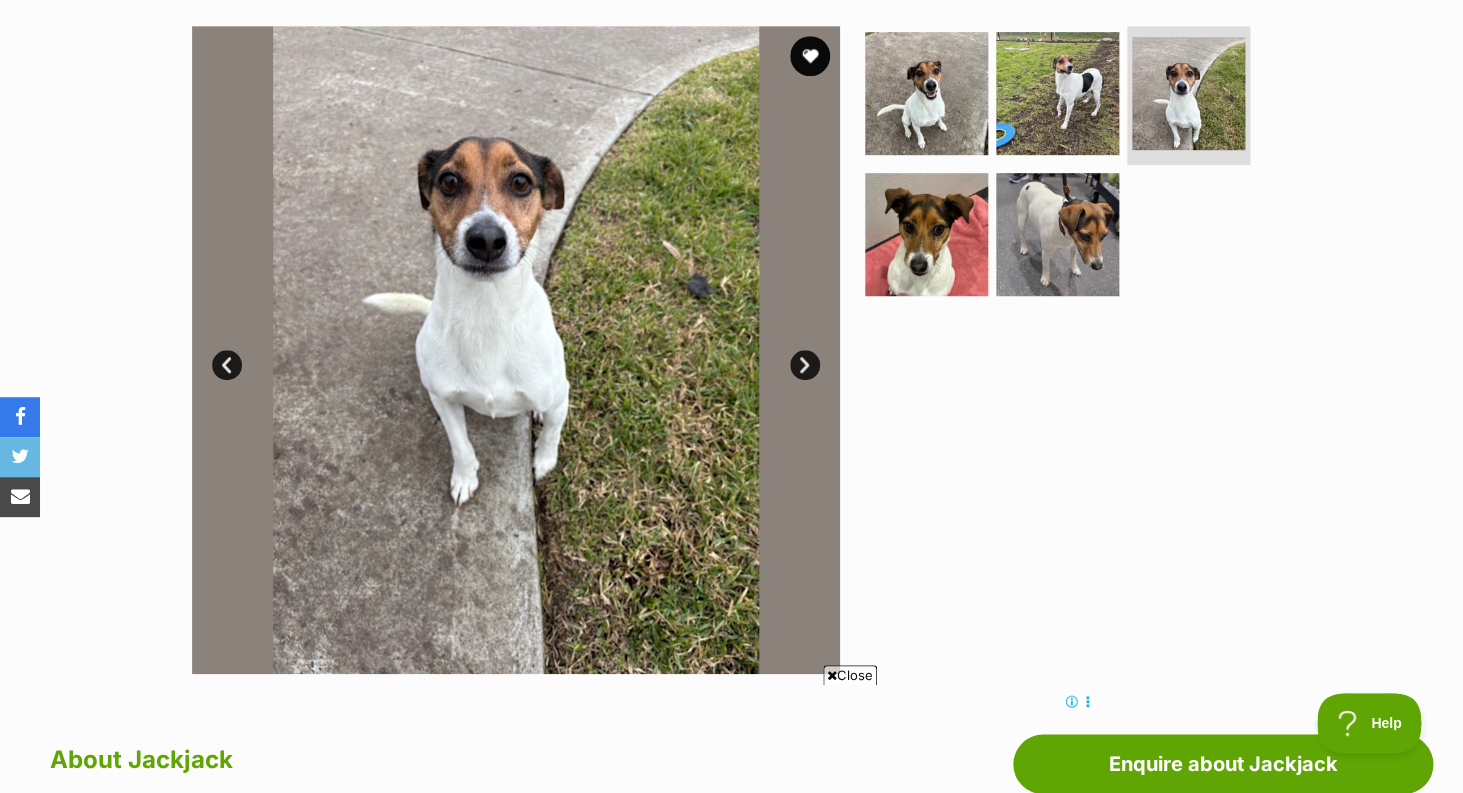 click on "Next" at bounding box center [805, 365] 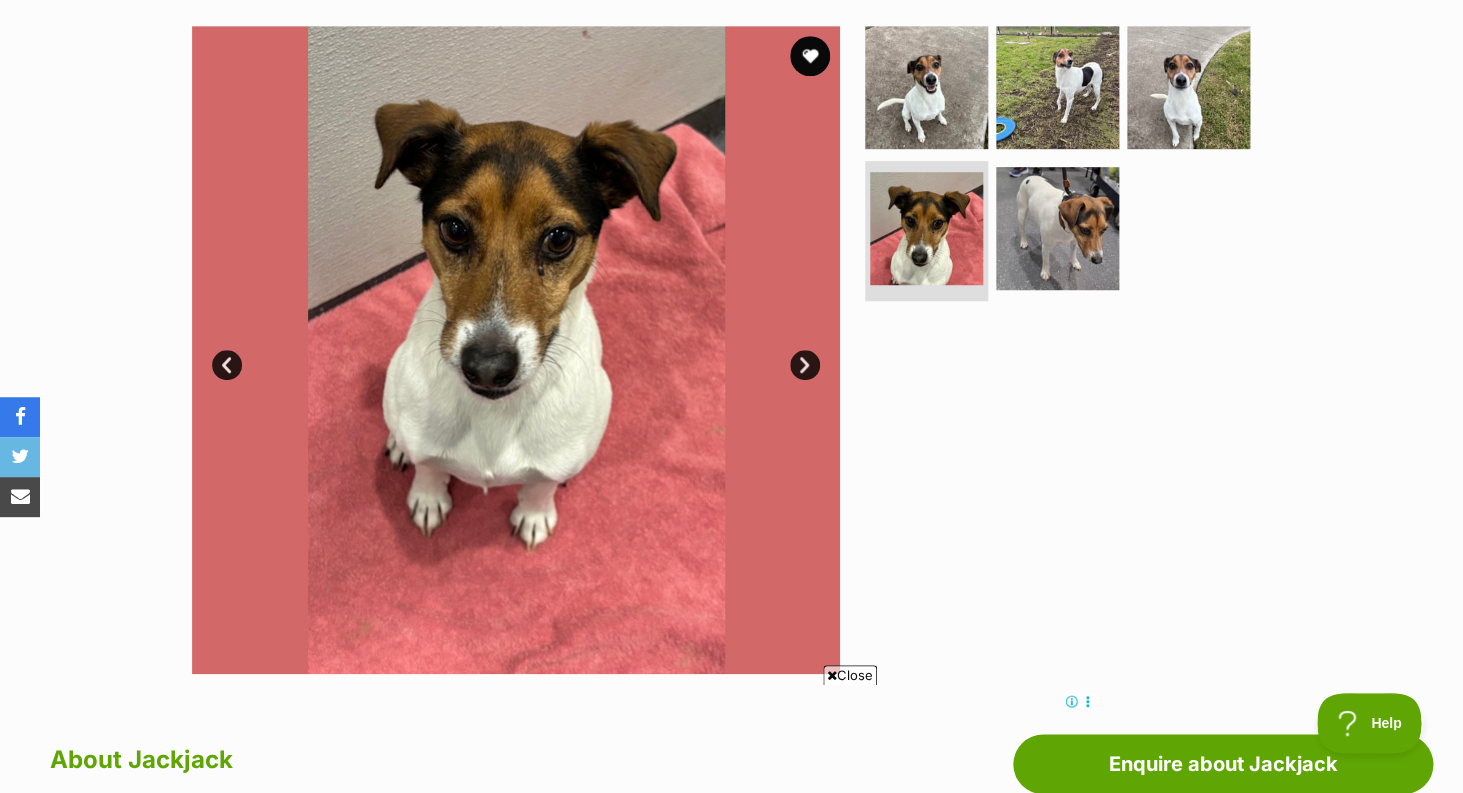 click on "Next" at bounding box center [805, 365] 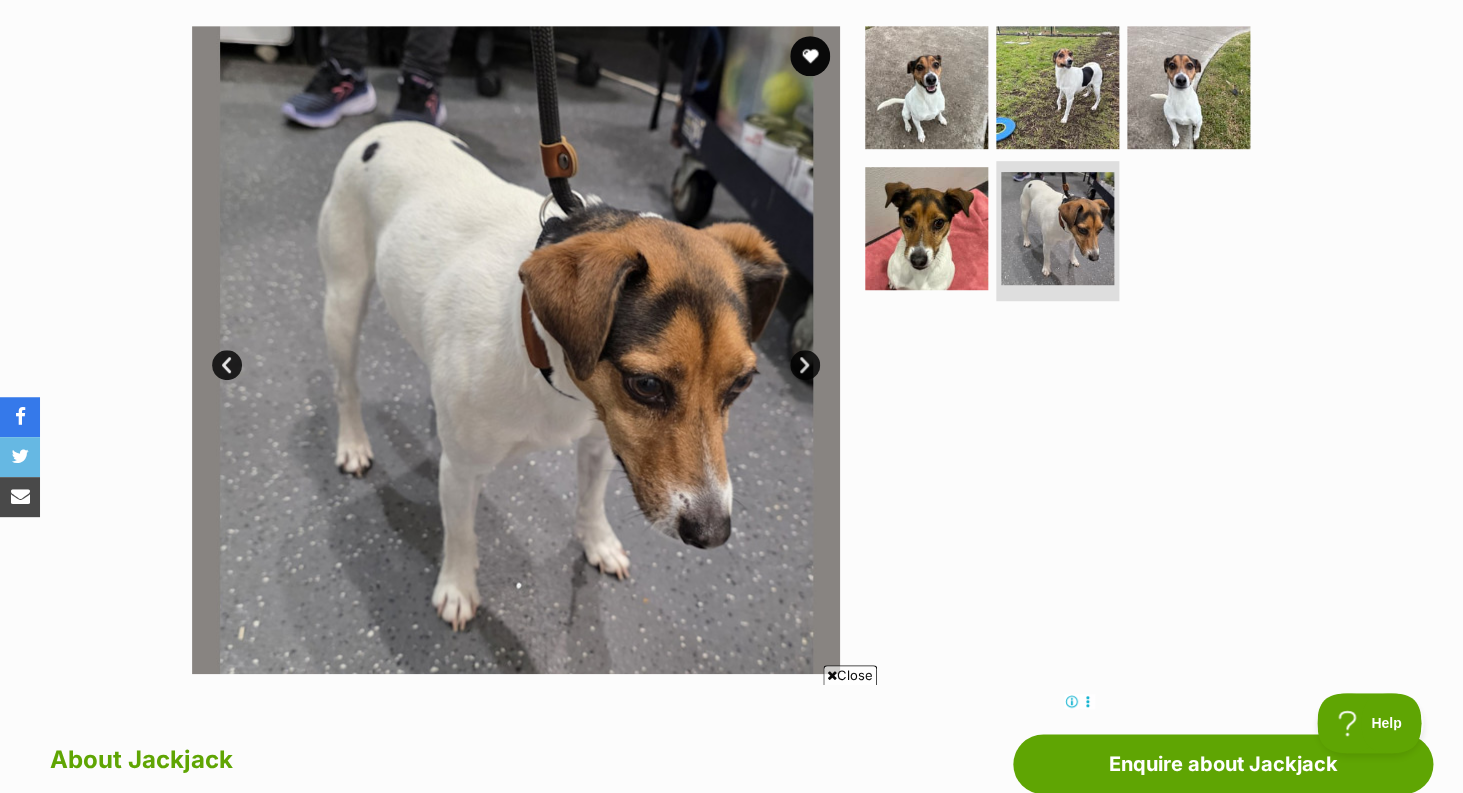 click on "Next" at bounding box center [805, 365] 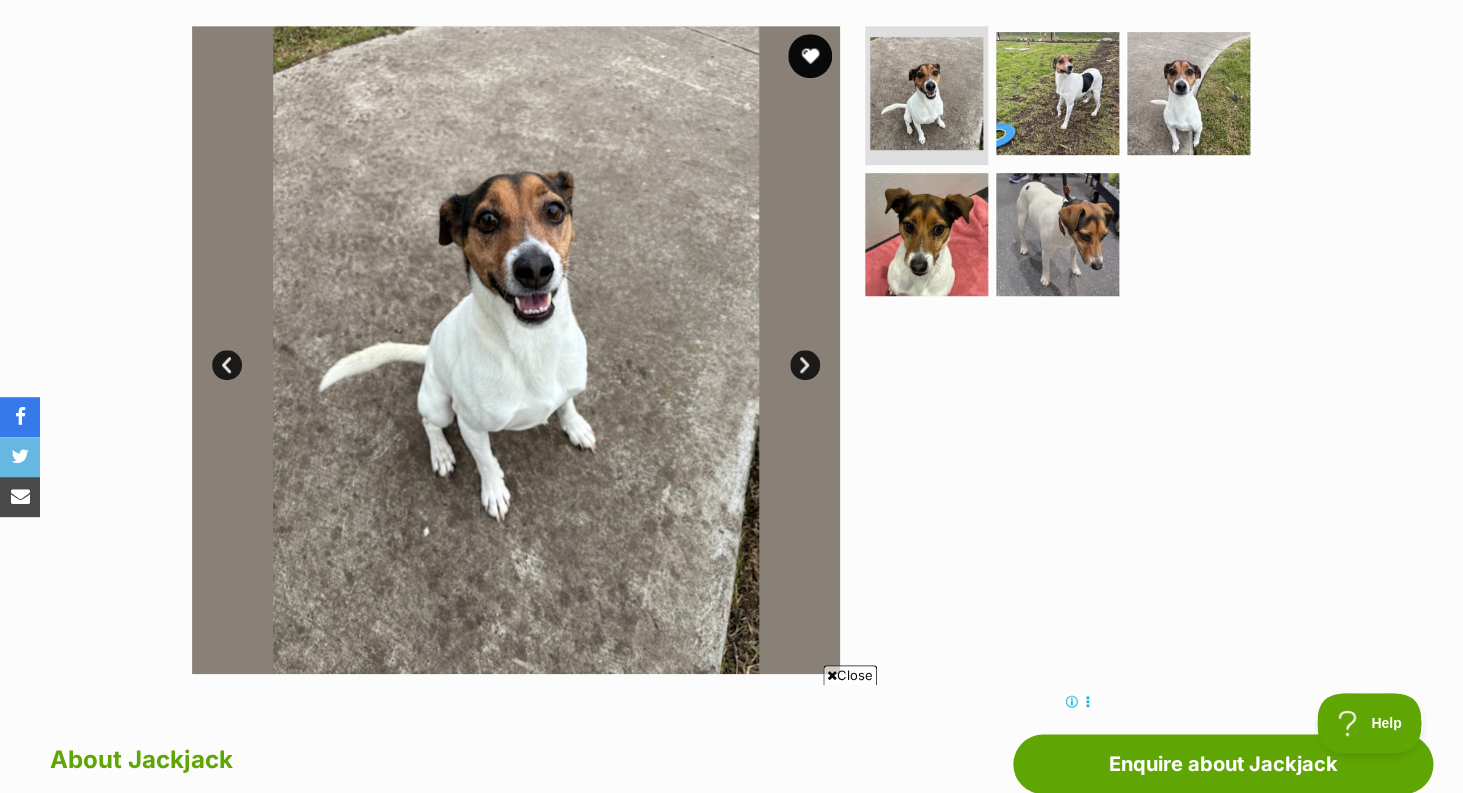 click at bounding box center (810, 56) 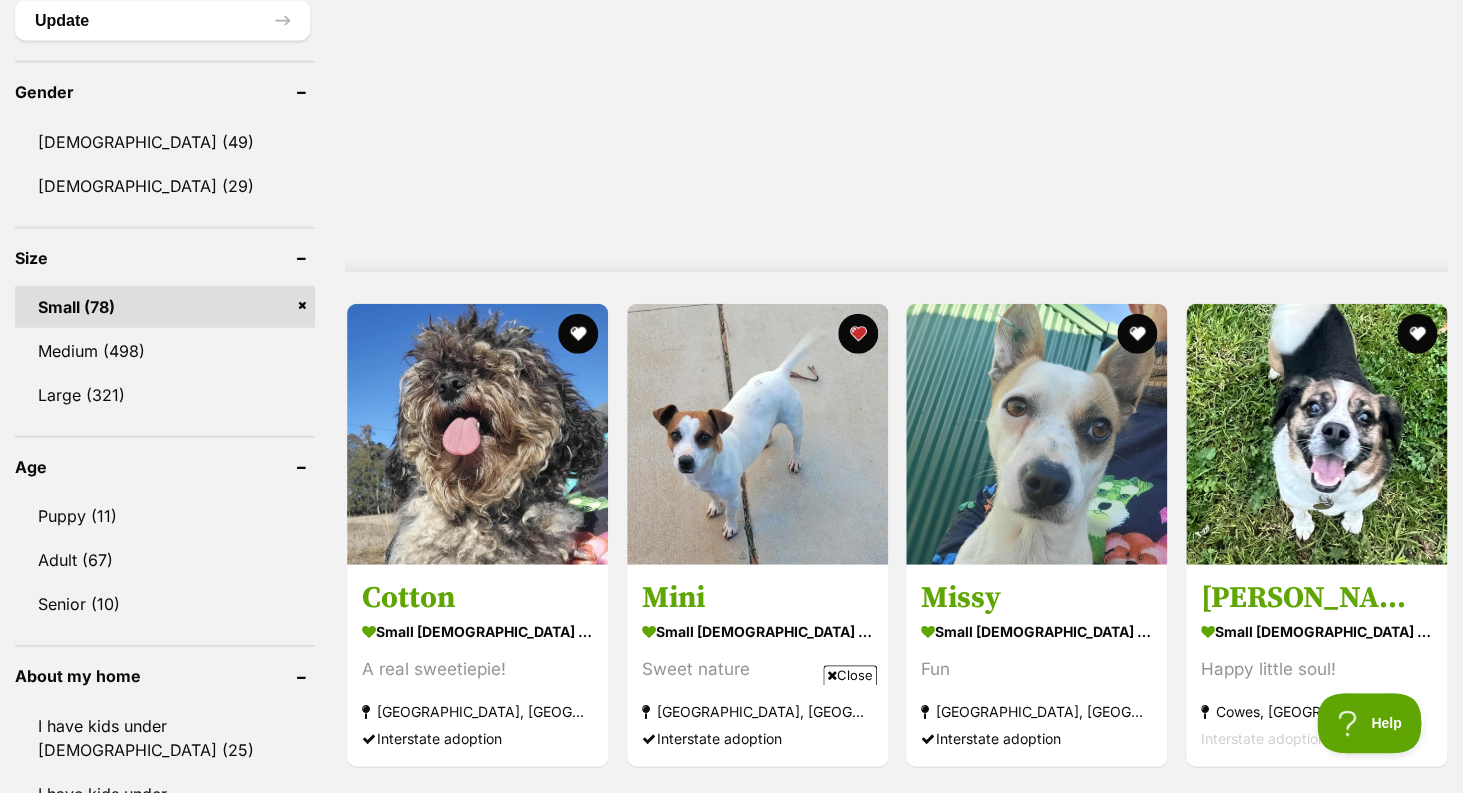 scroll, scrollTop: 0, scrollLeft: 0, axis: both 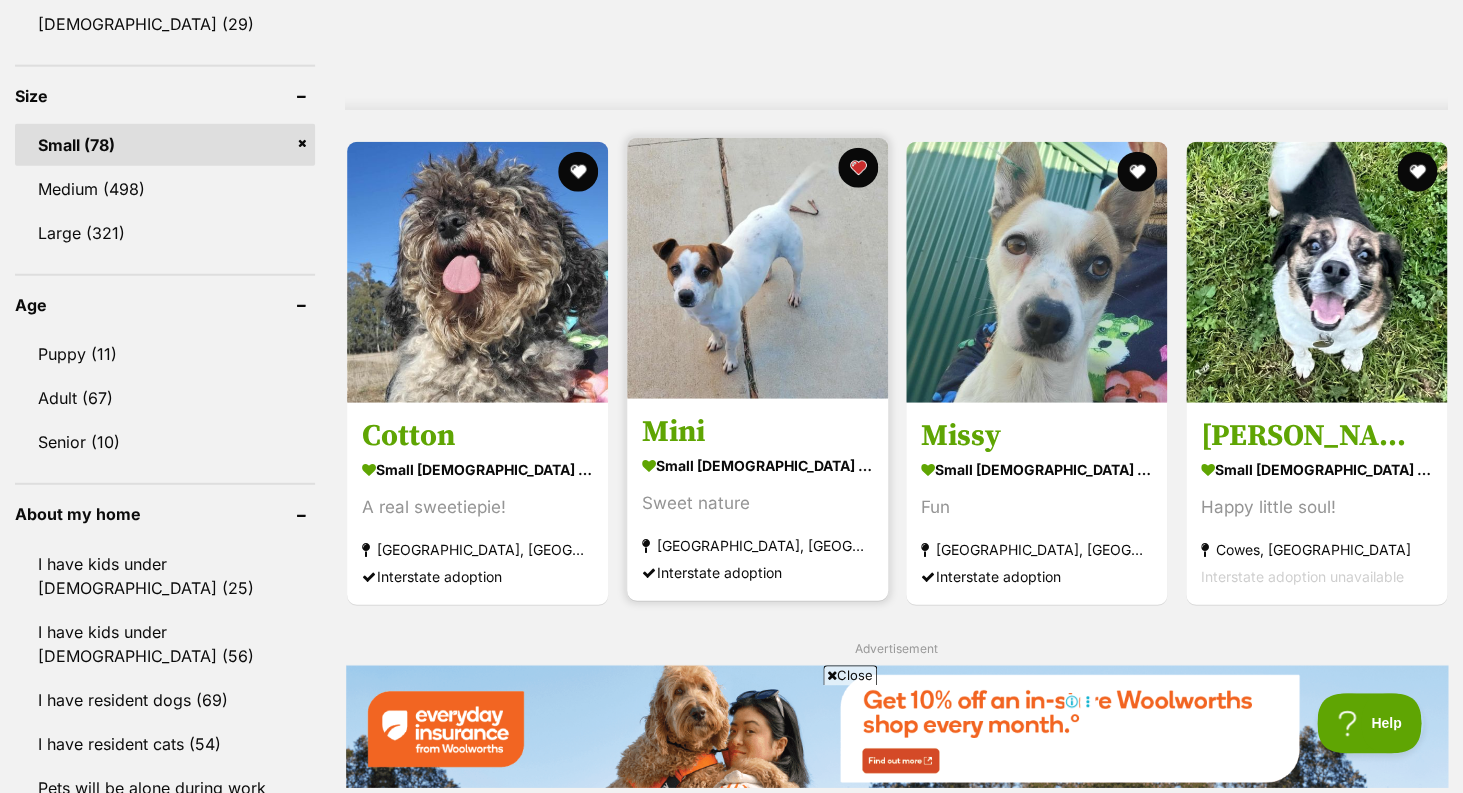 click at bounding box center (757, 268) 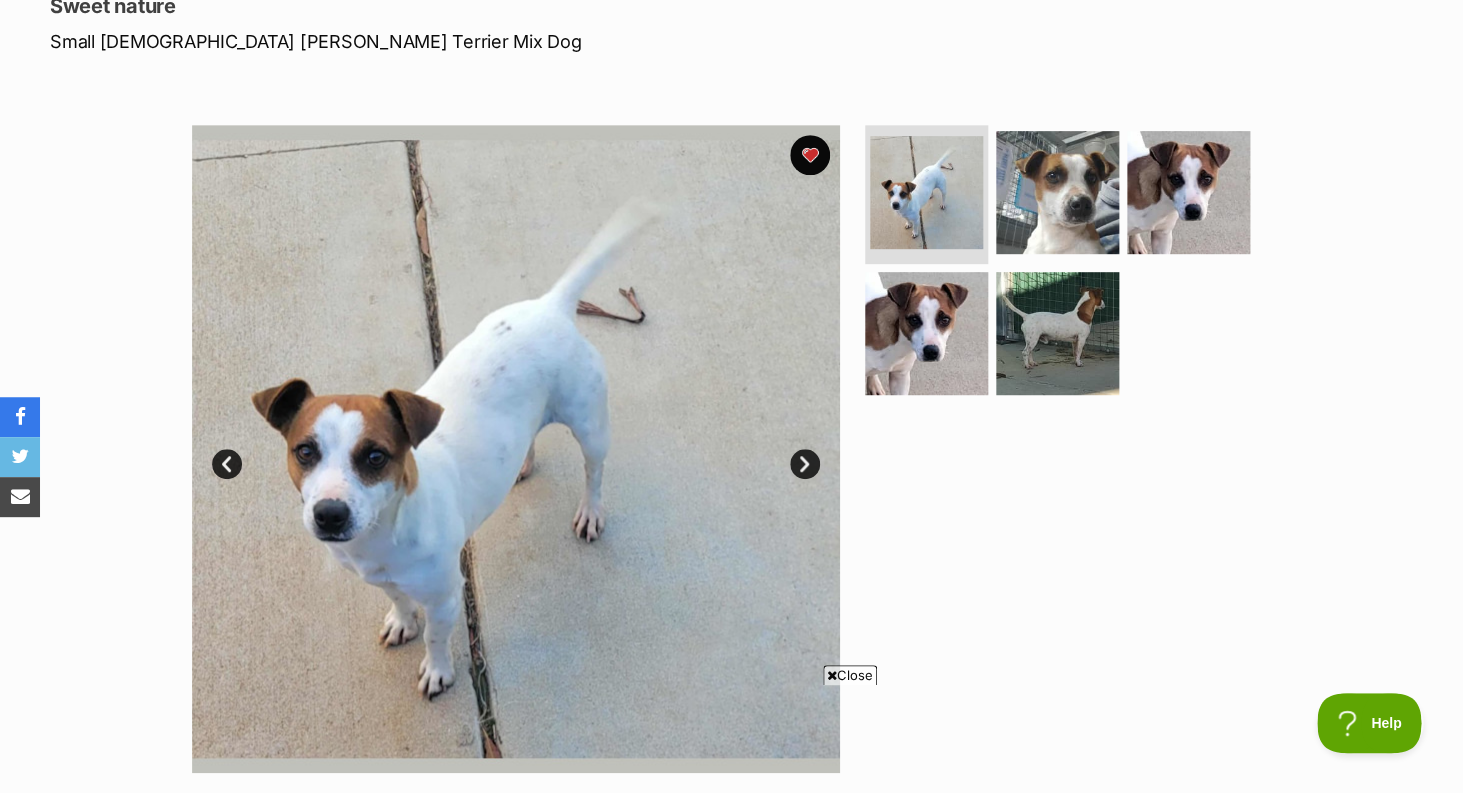 scroll, scrollTop: 0, scrollLeft: 0, axis: both 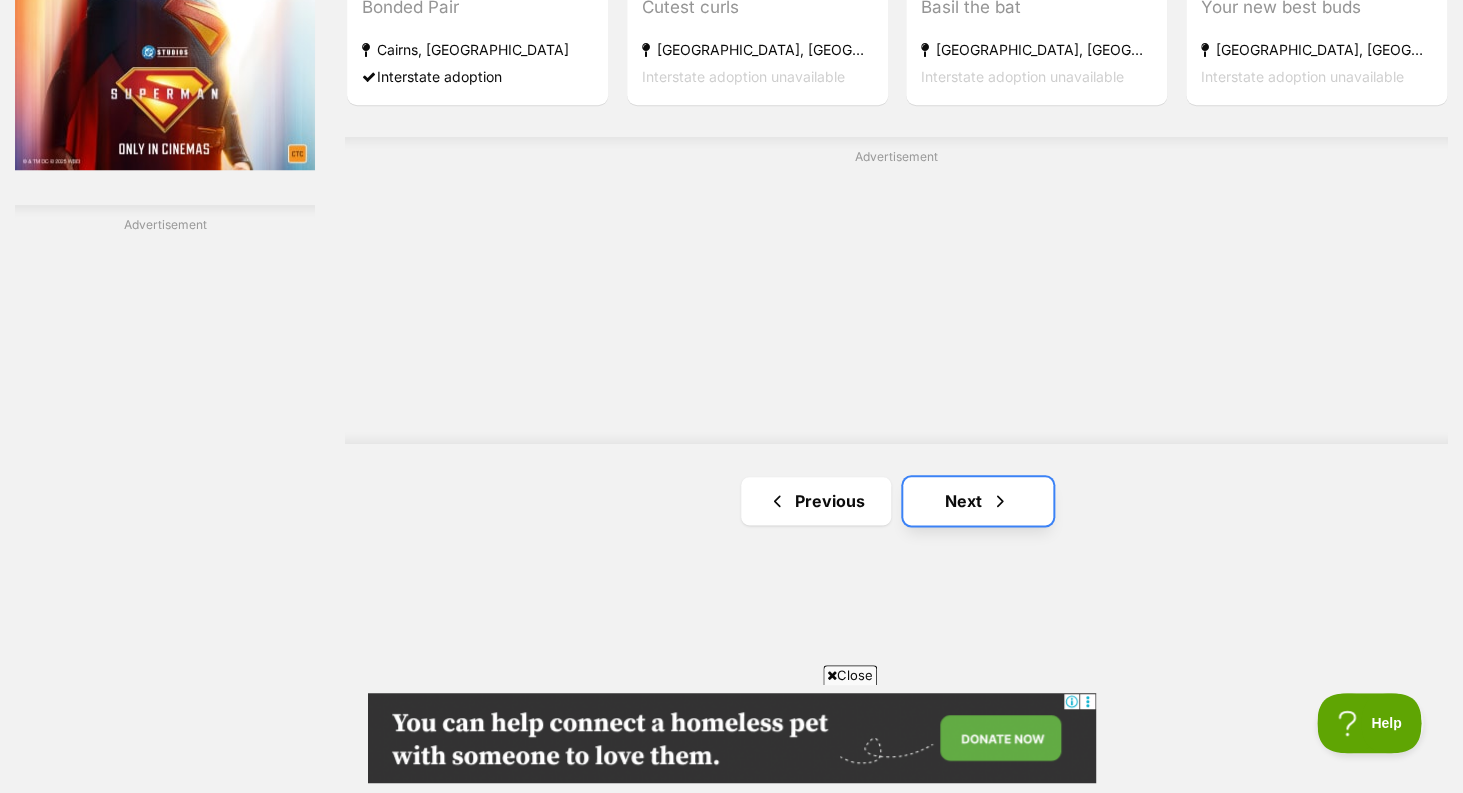 click on "Next" at bounding box center (978, 501) 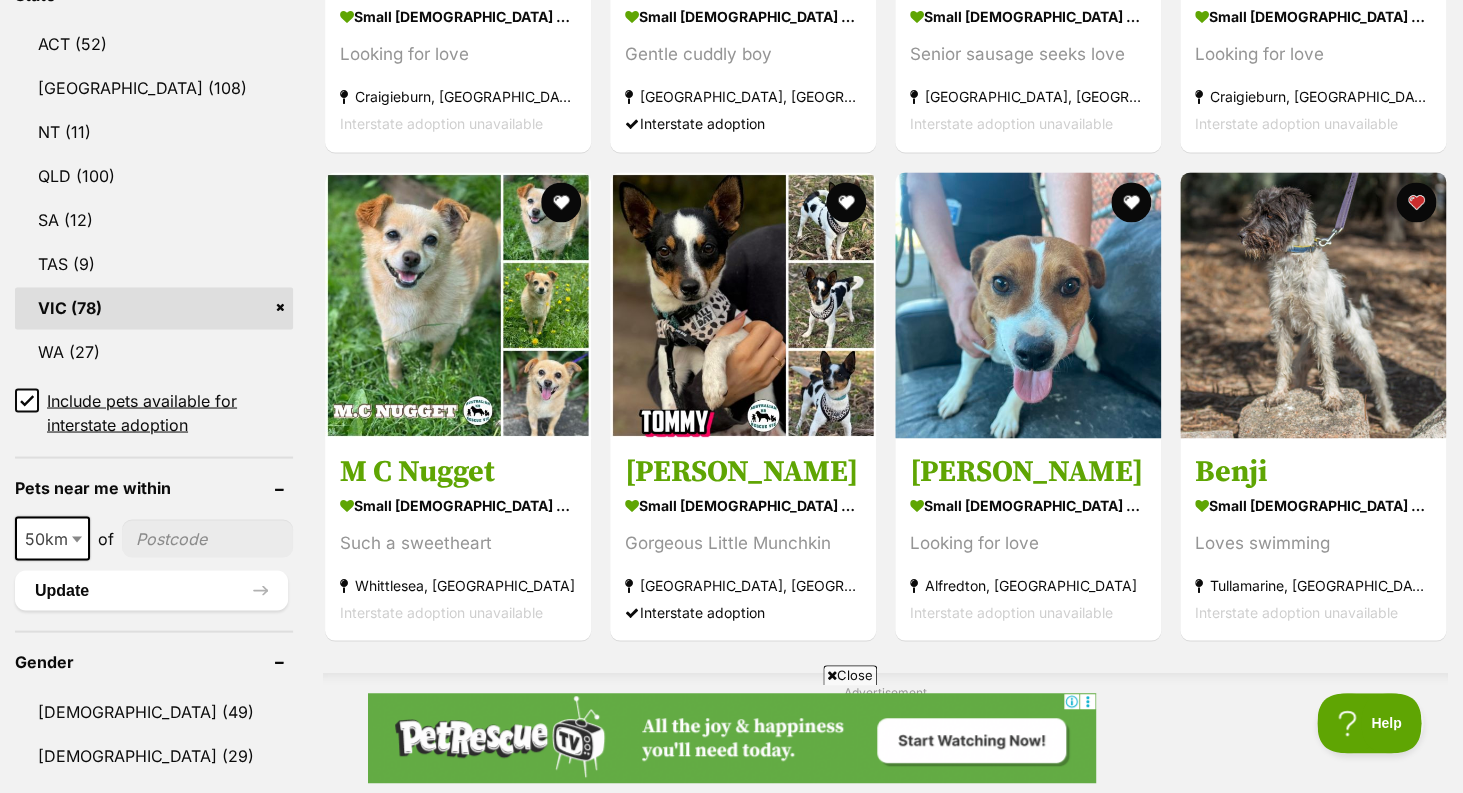 scroll, scrollTop: 1097, scrollLeft: 0, axis: vertical 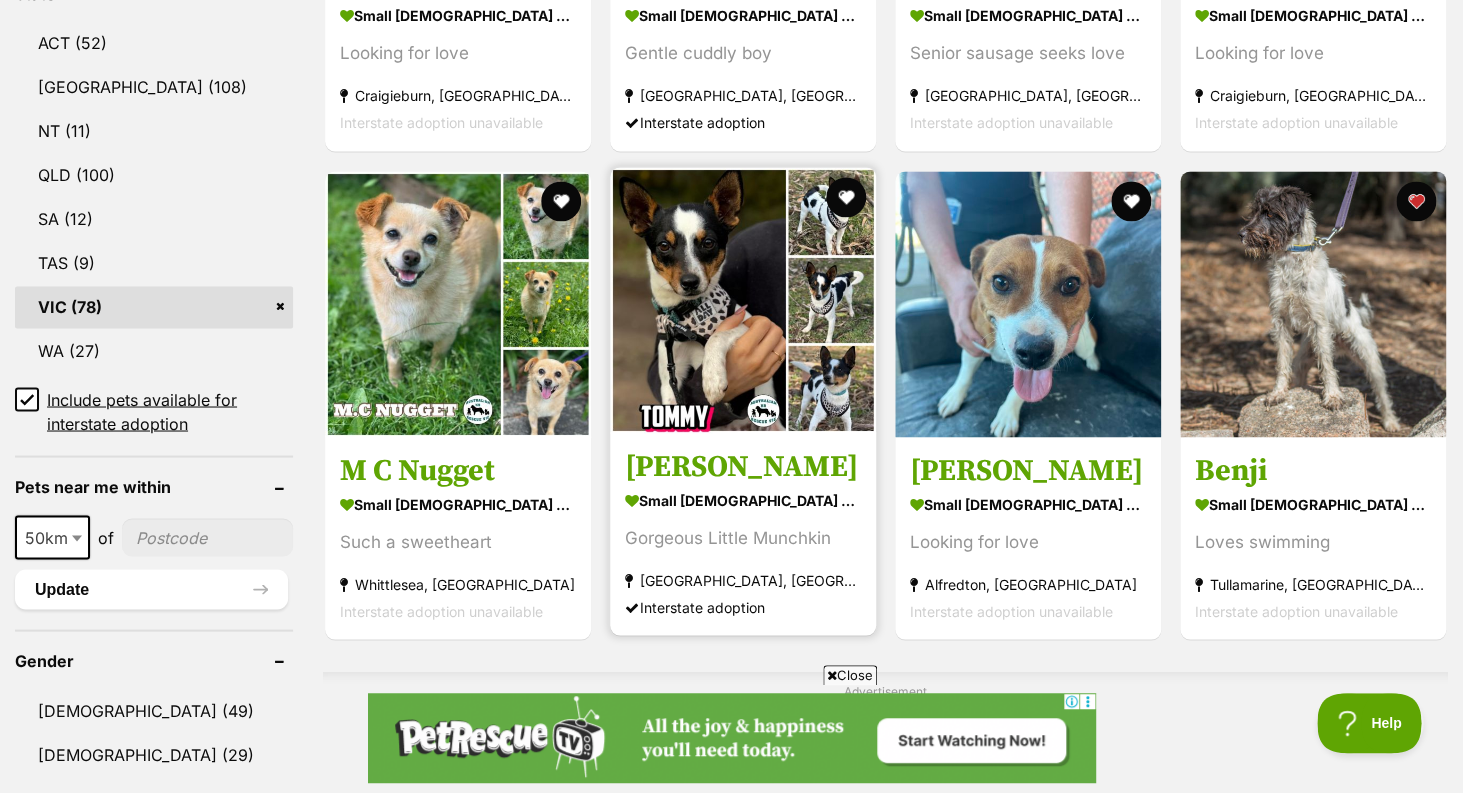 click at bounding box center [743, 300] 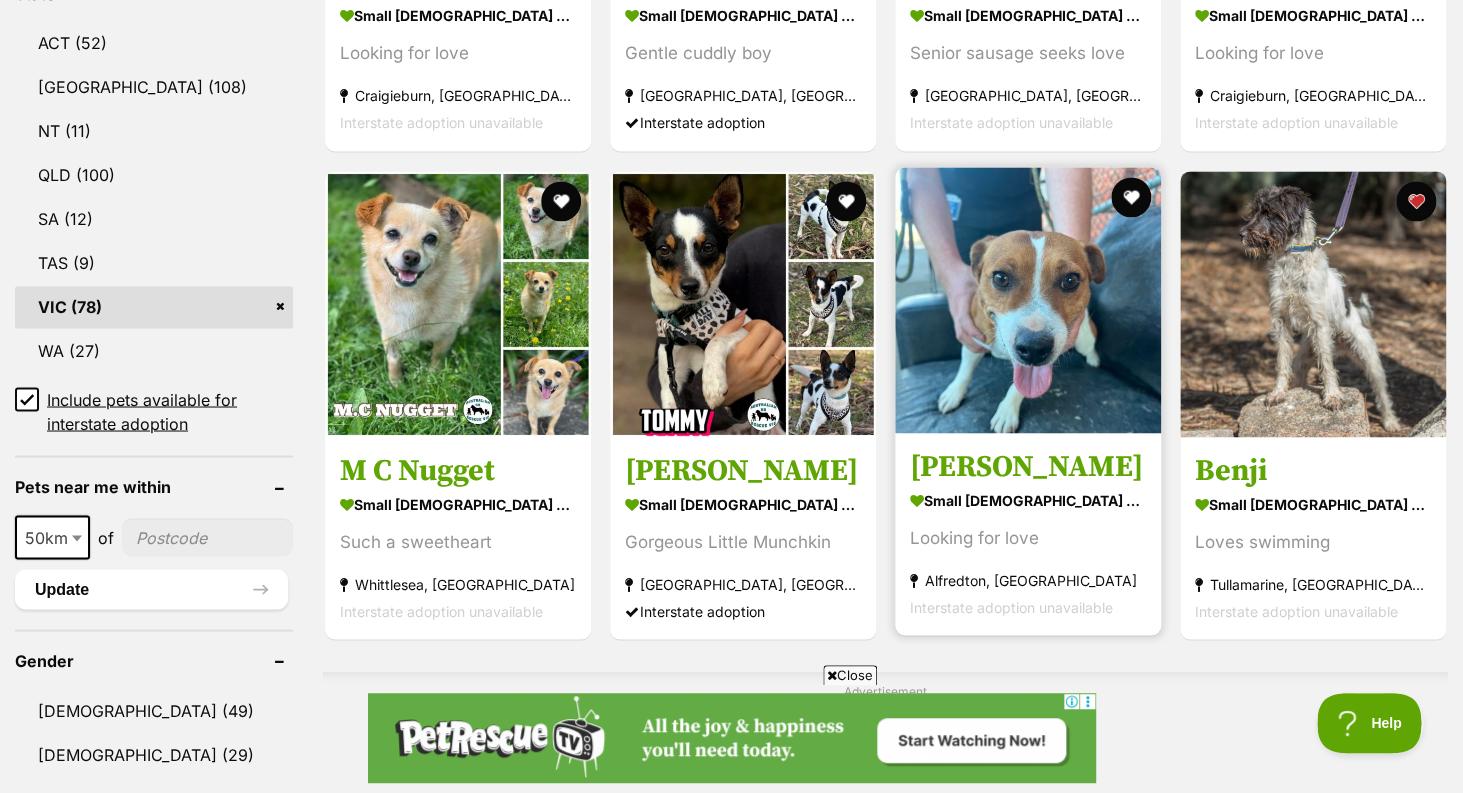 click at bounding box center [1028, 300] 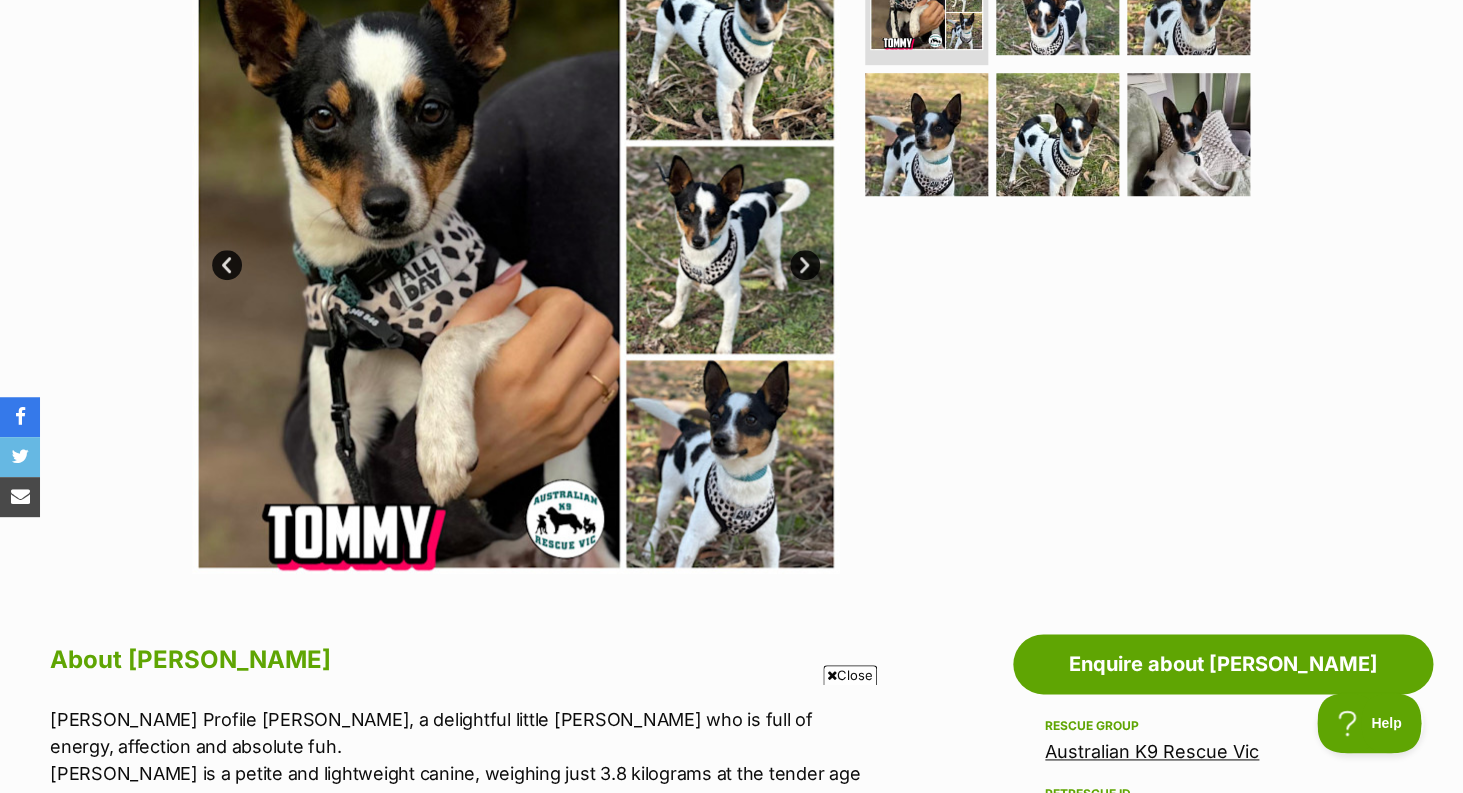 scroll, scrollTop: 0, scrollLeft: 0, axis: both 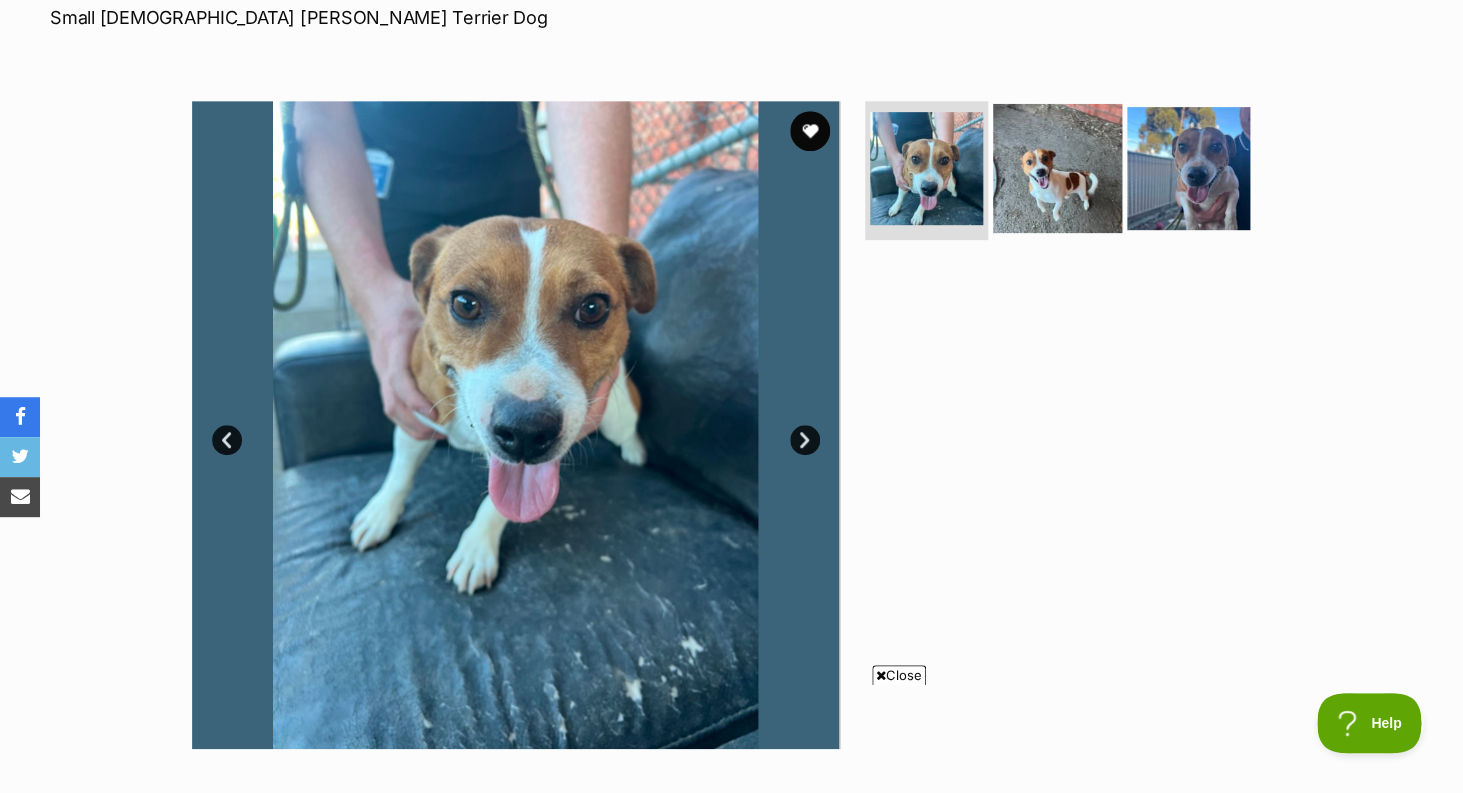 click at bounding box center (1057, 167) 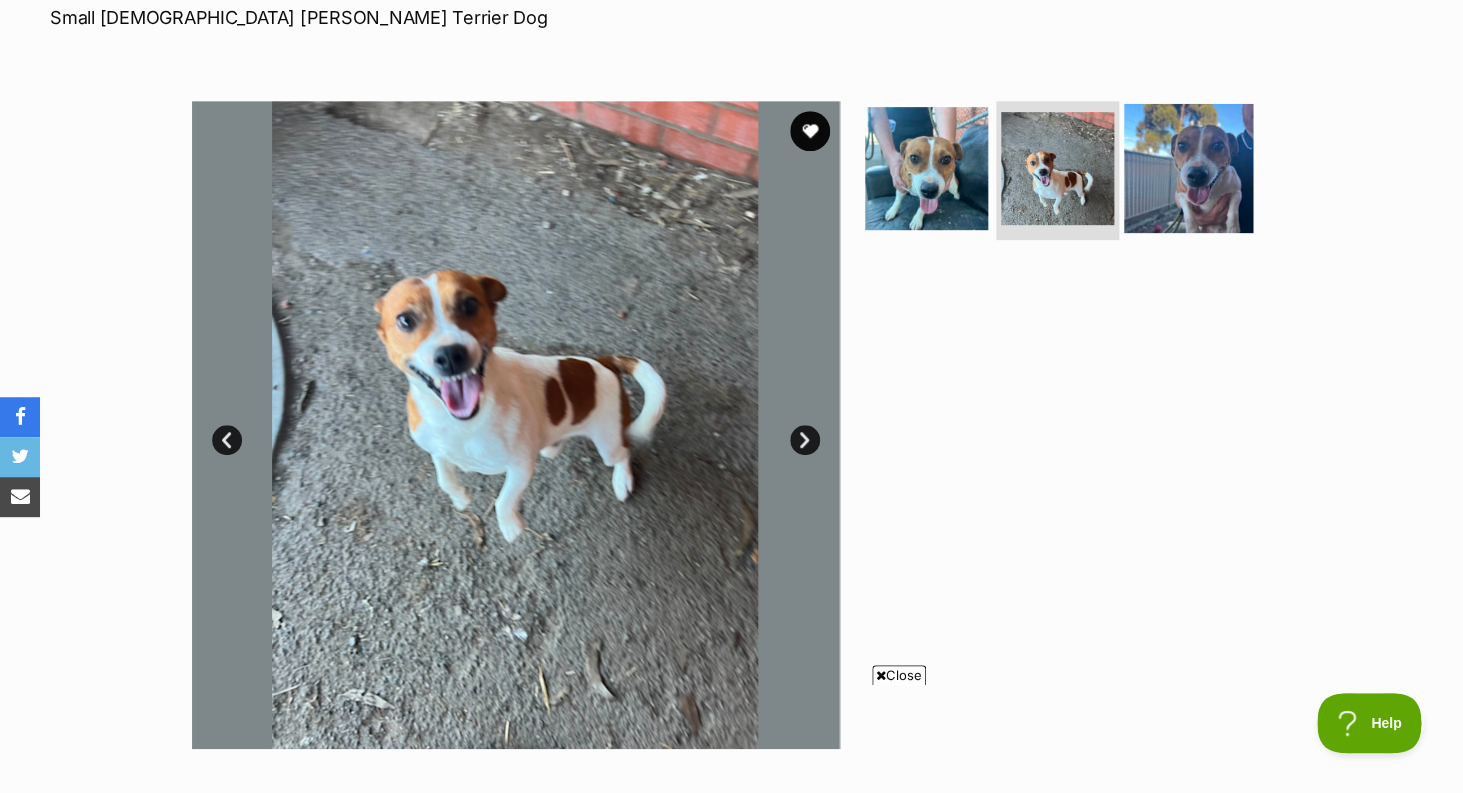 click at bounding box center [1188, 167] 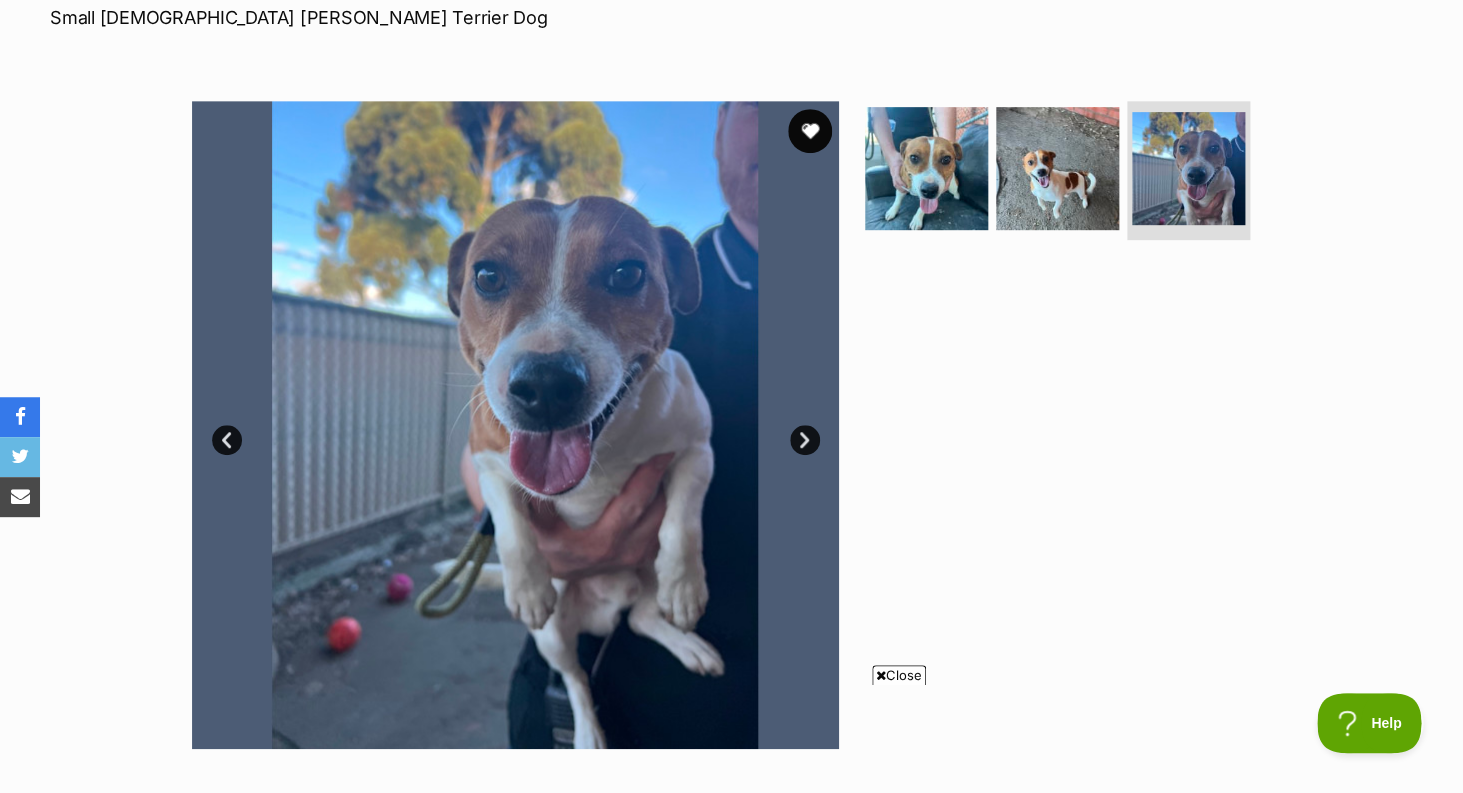click at bounding box center [810, 131] 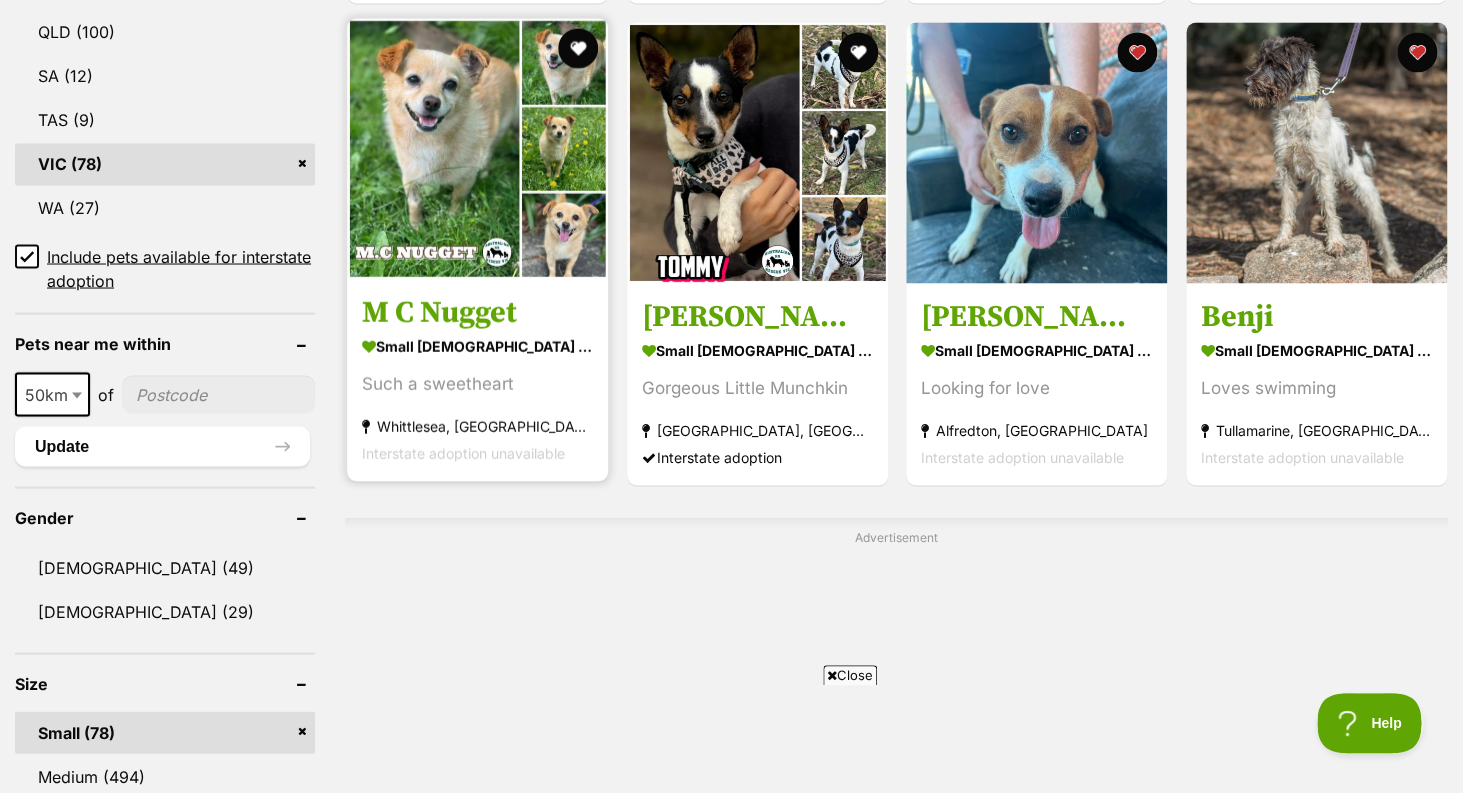 scroll, scrollTop: 1243, scrollLeft: 0, axis: vertical 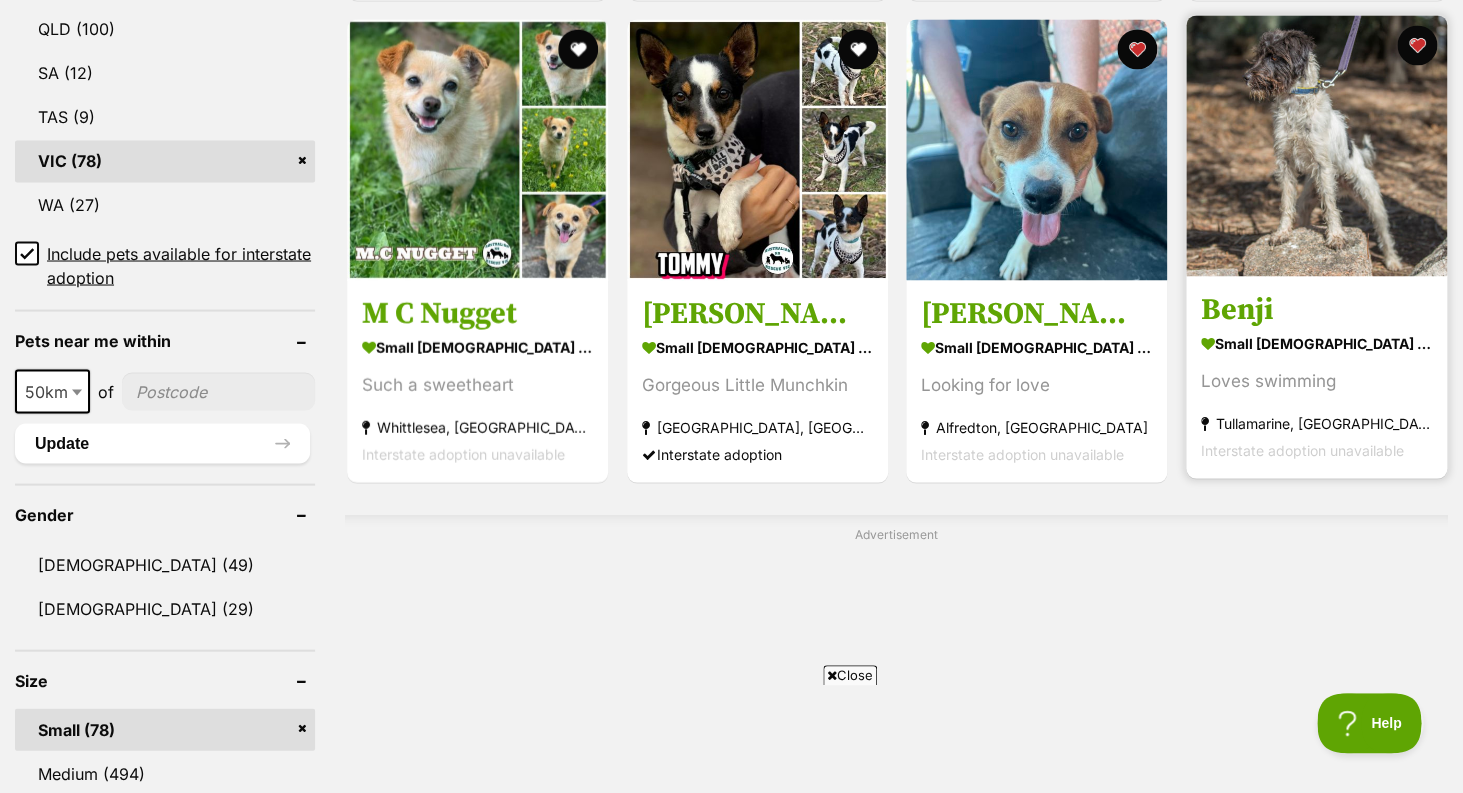 click at bounding box center [1316, 145] 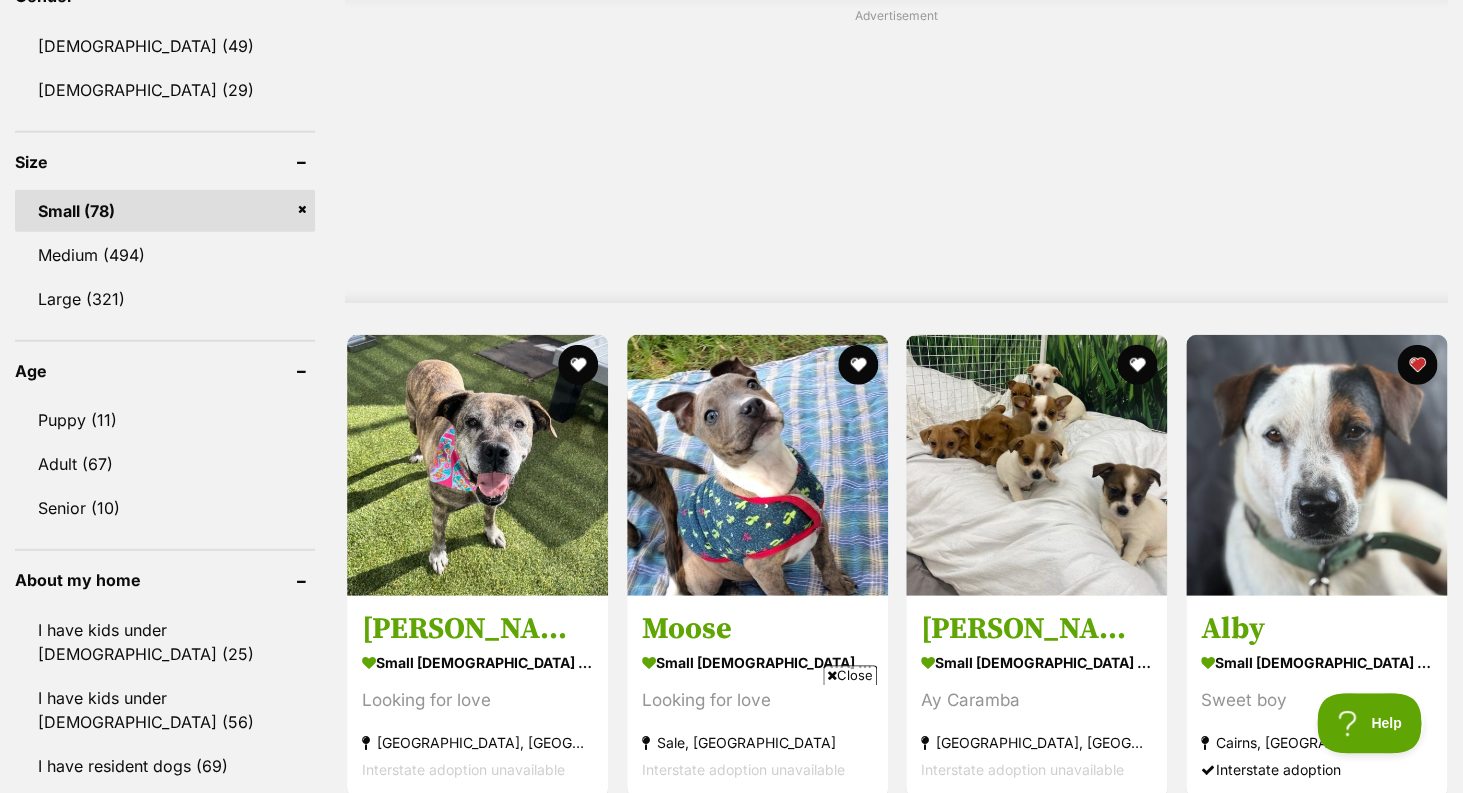 scroll, scrollTop: 1780, scrollLeft: 0, axis: vertical 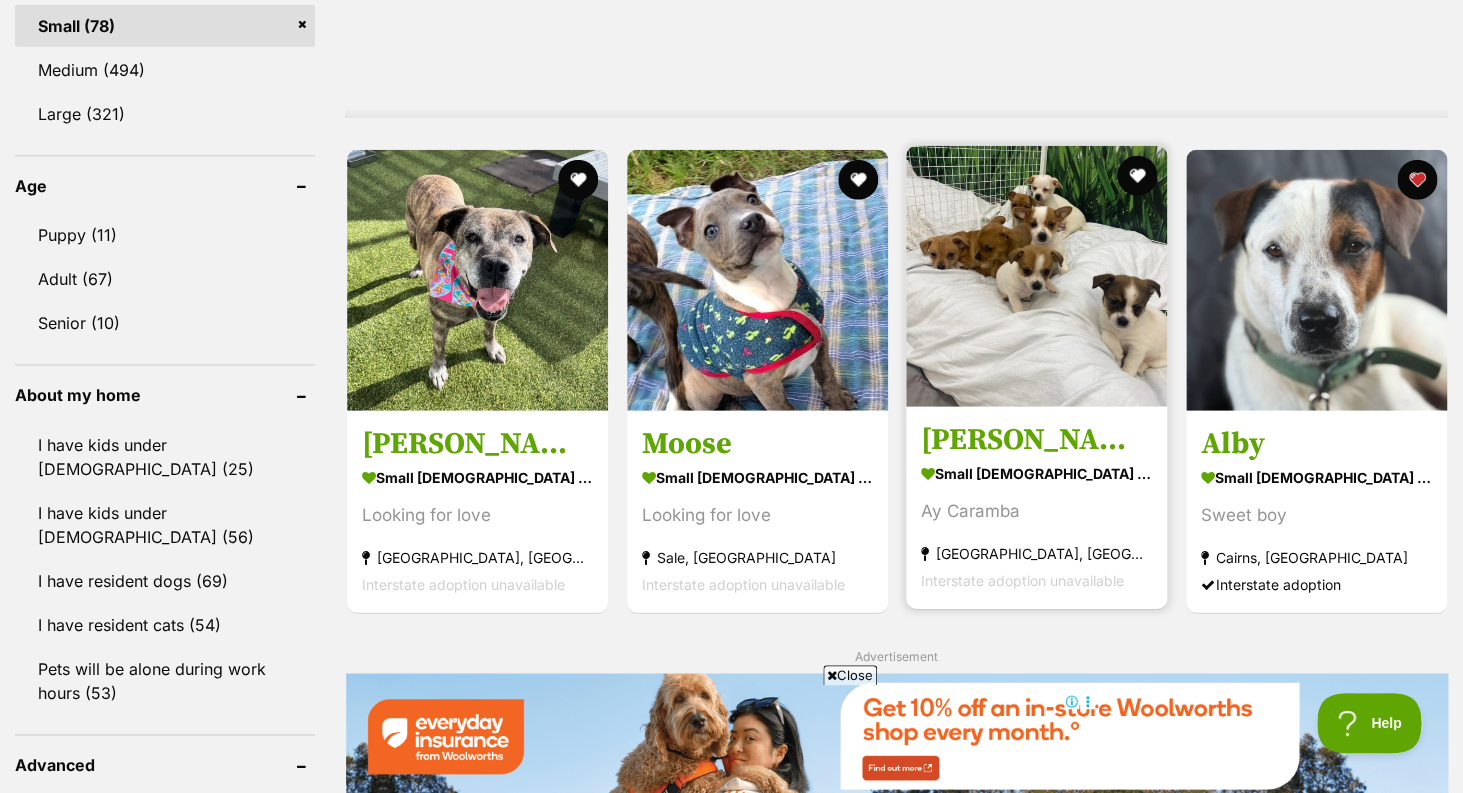 click at bounding box center [1036, 276] 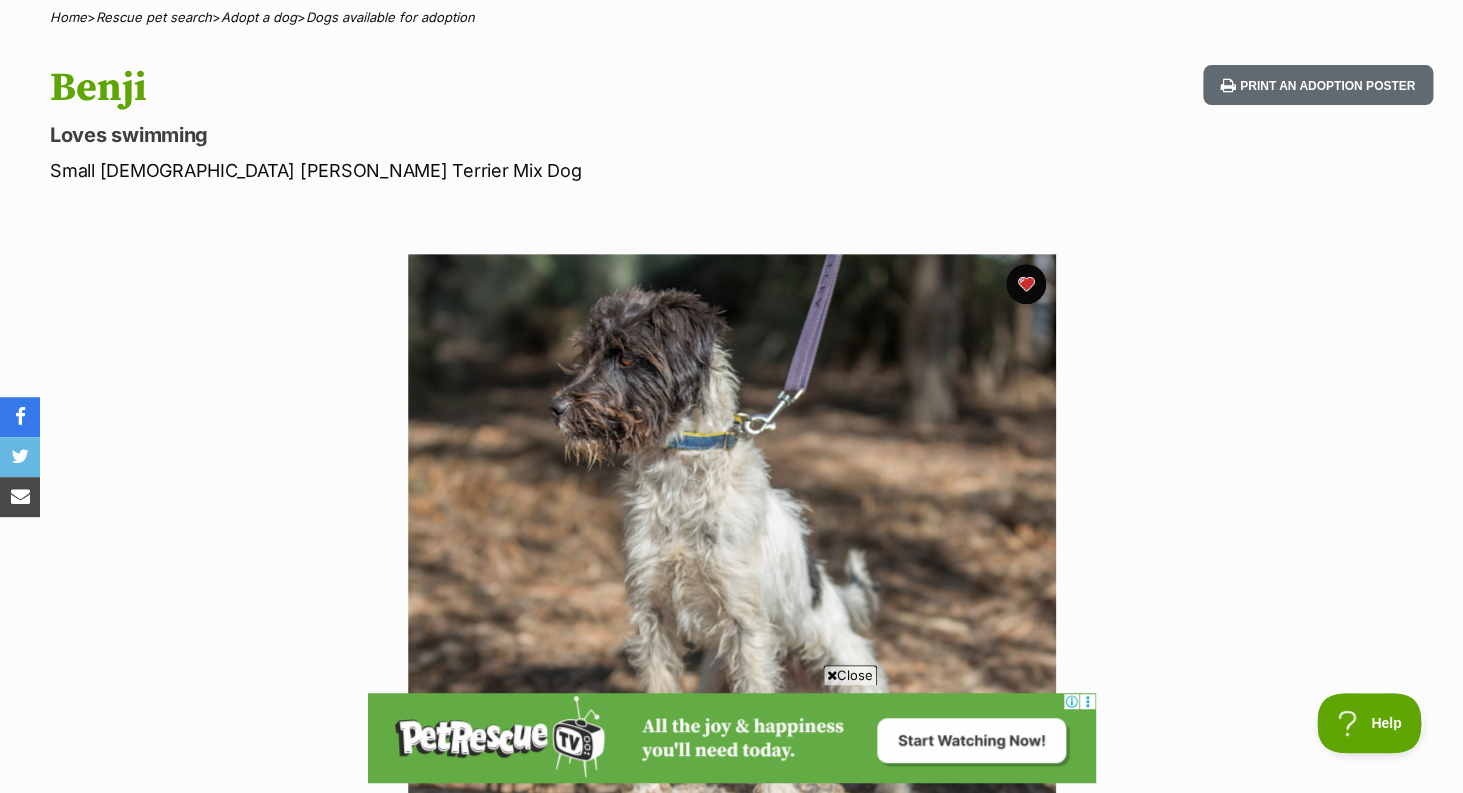 scroll, scrollTop: 164, scrollLeft: 0, axis: vertical 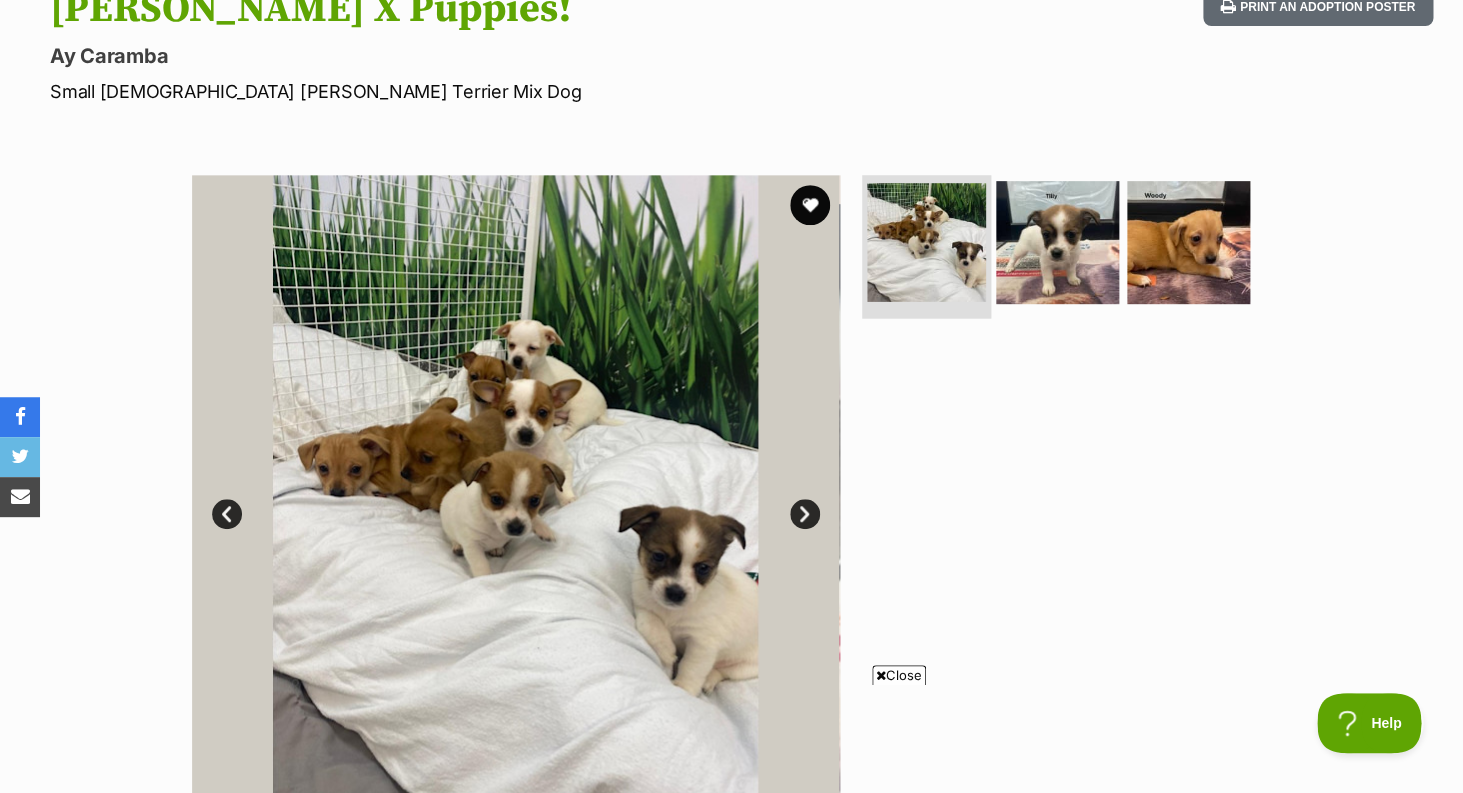 click at bounding box center [926, 242] 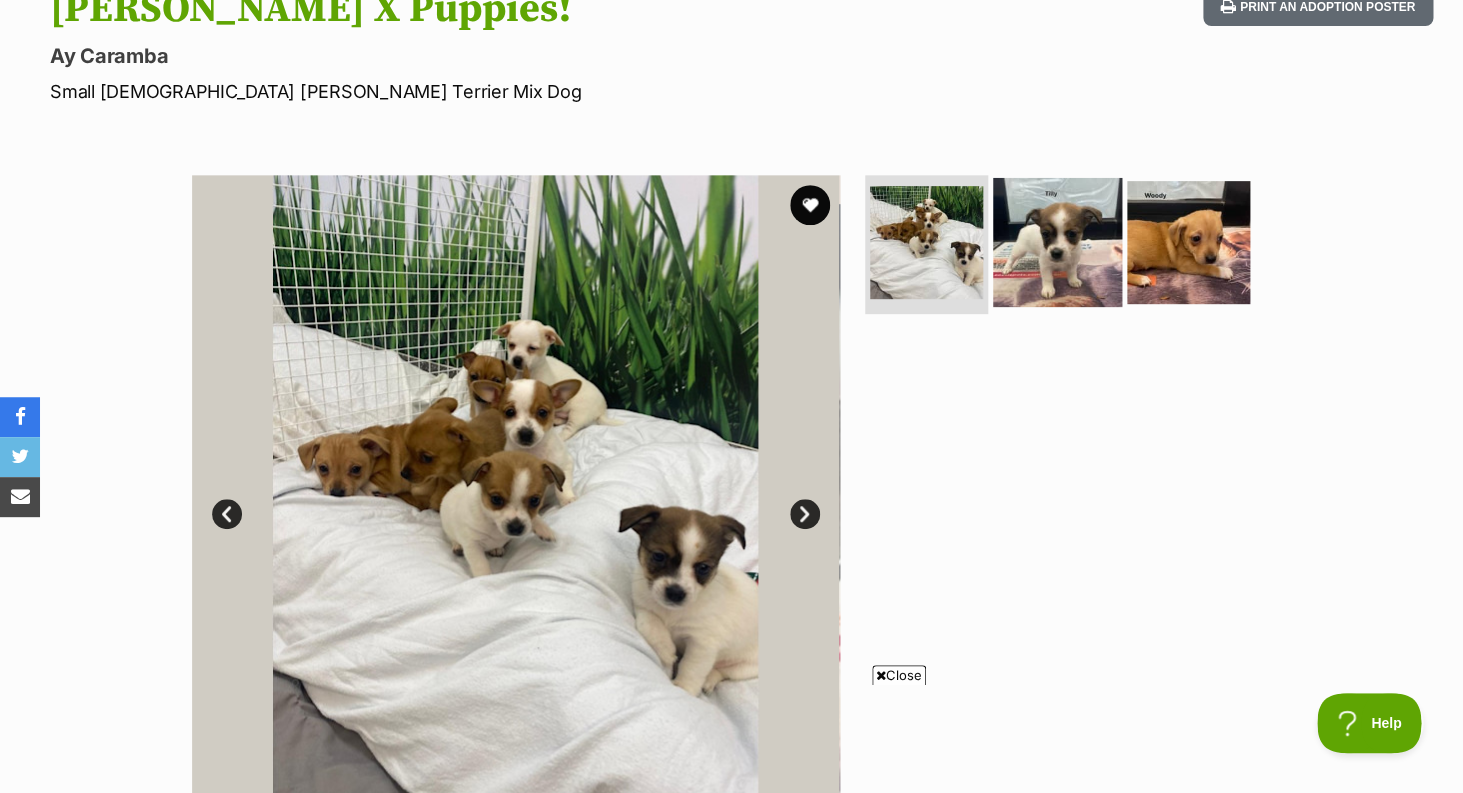 click at bounding box center [1057, 241] 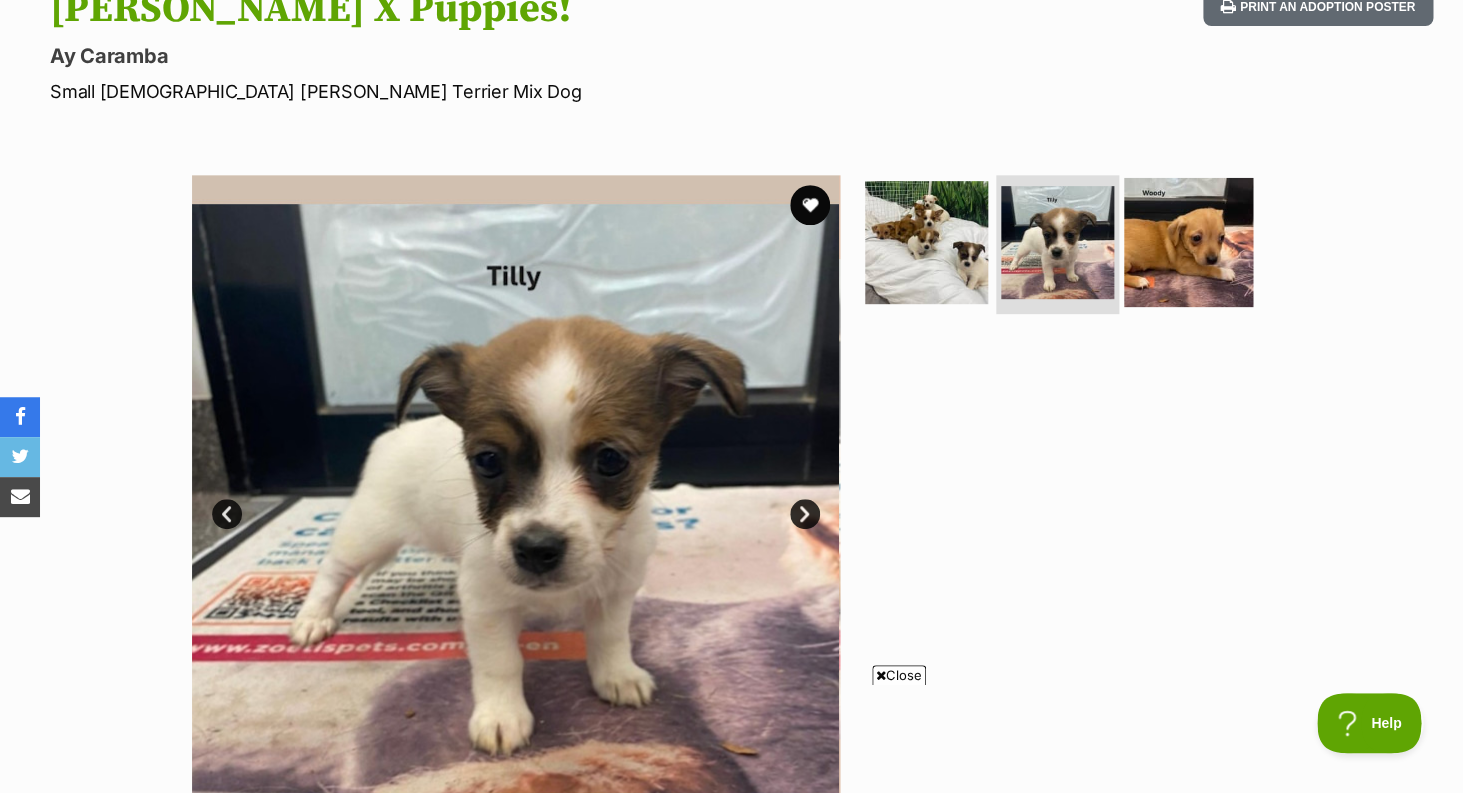 click at bounding box center [1188, 241] 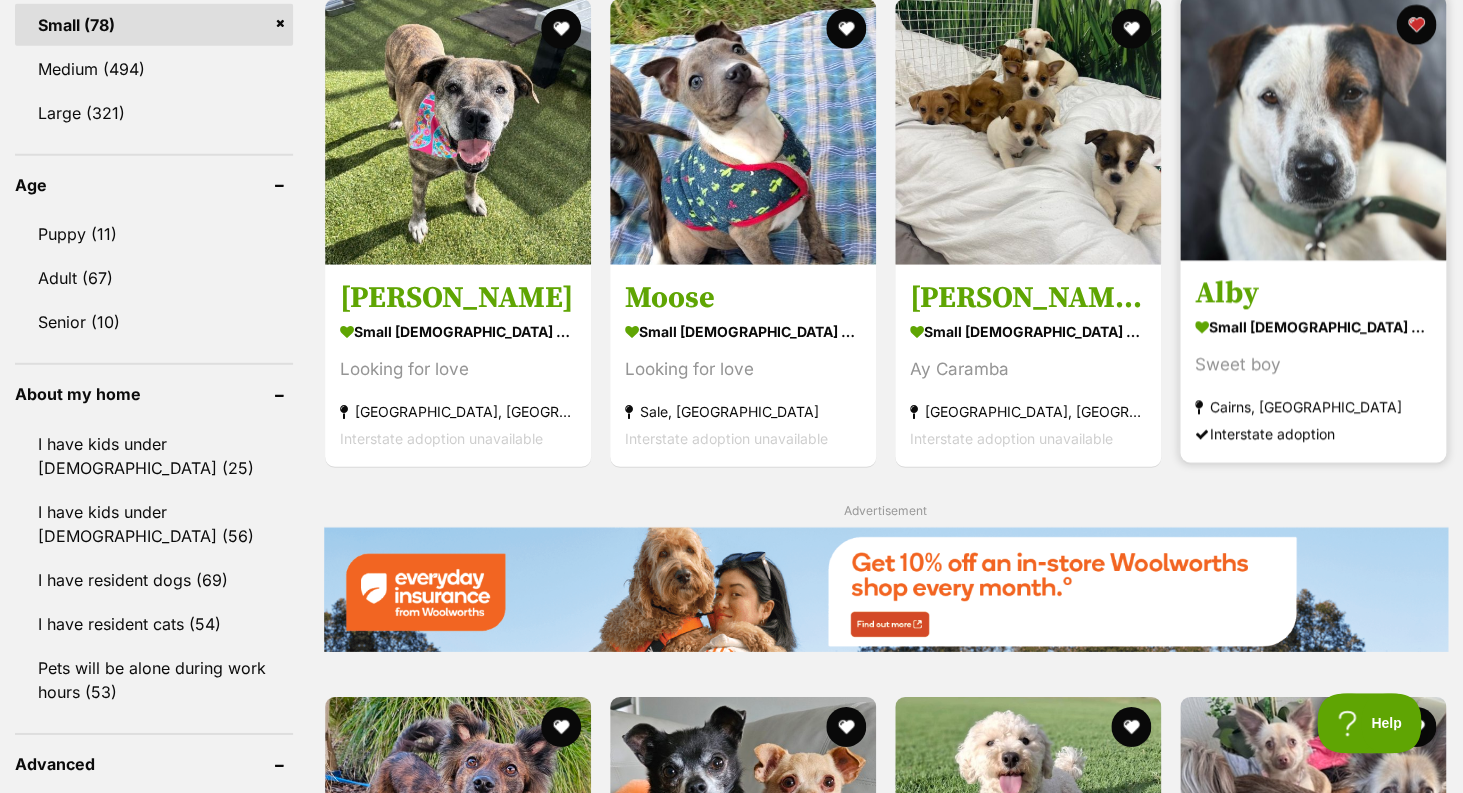 scroll, scrollTop: 0, scrollLeft: 0, axis: both 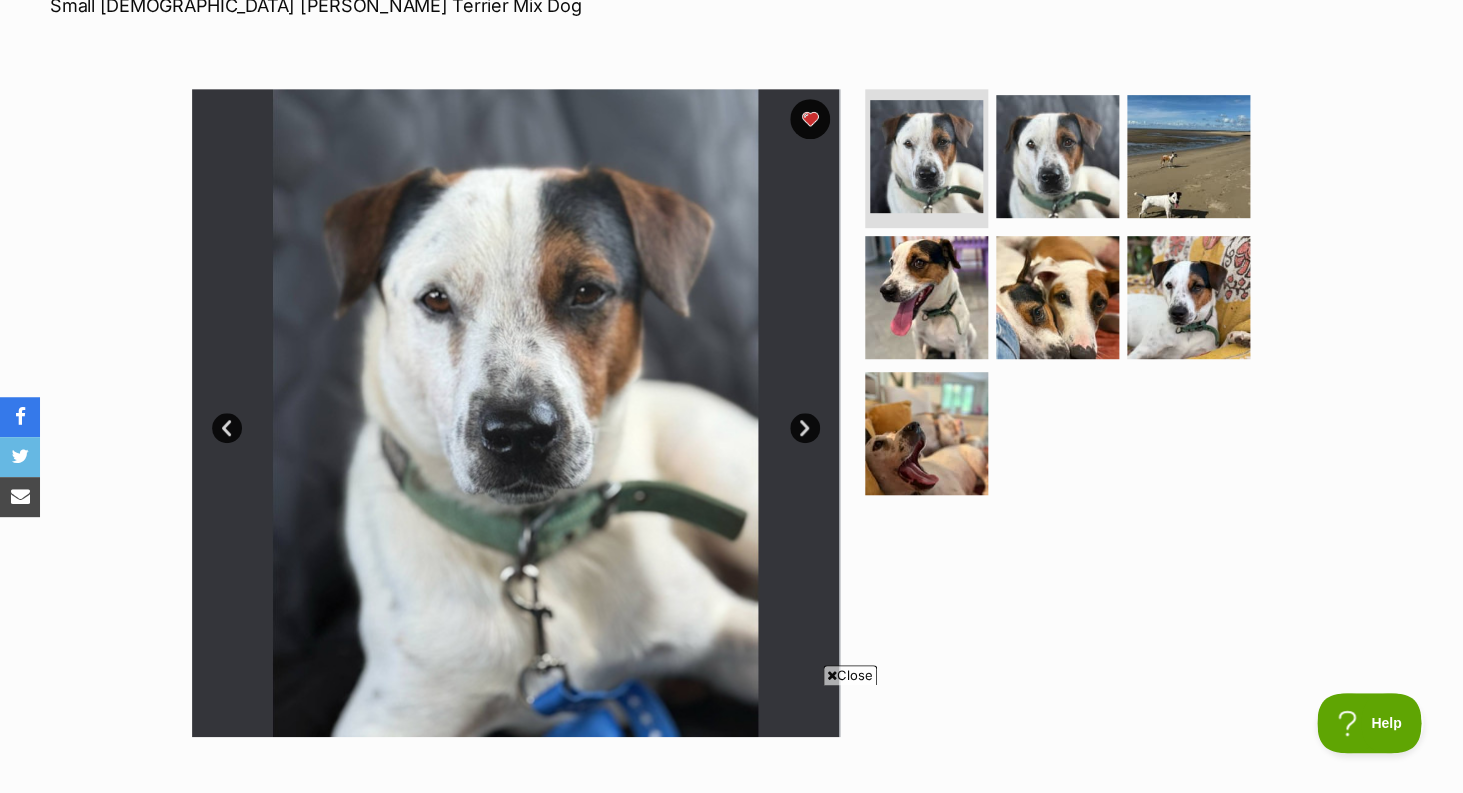 click at bounding box center (516, 413) 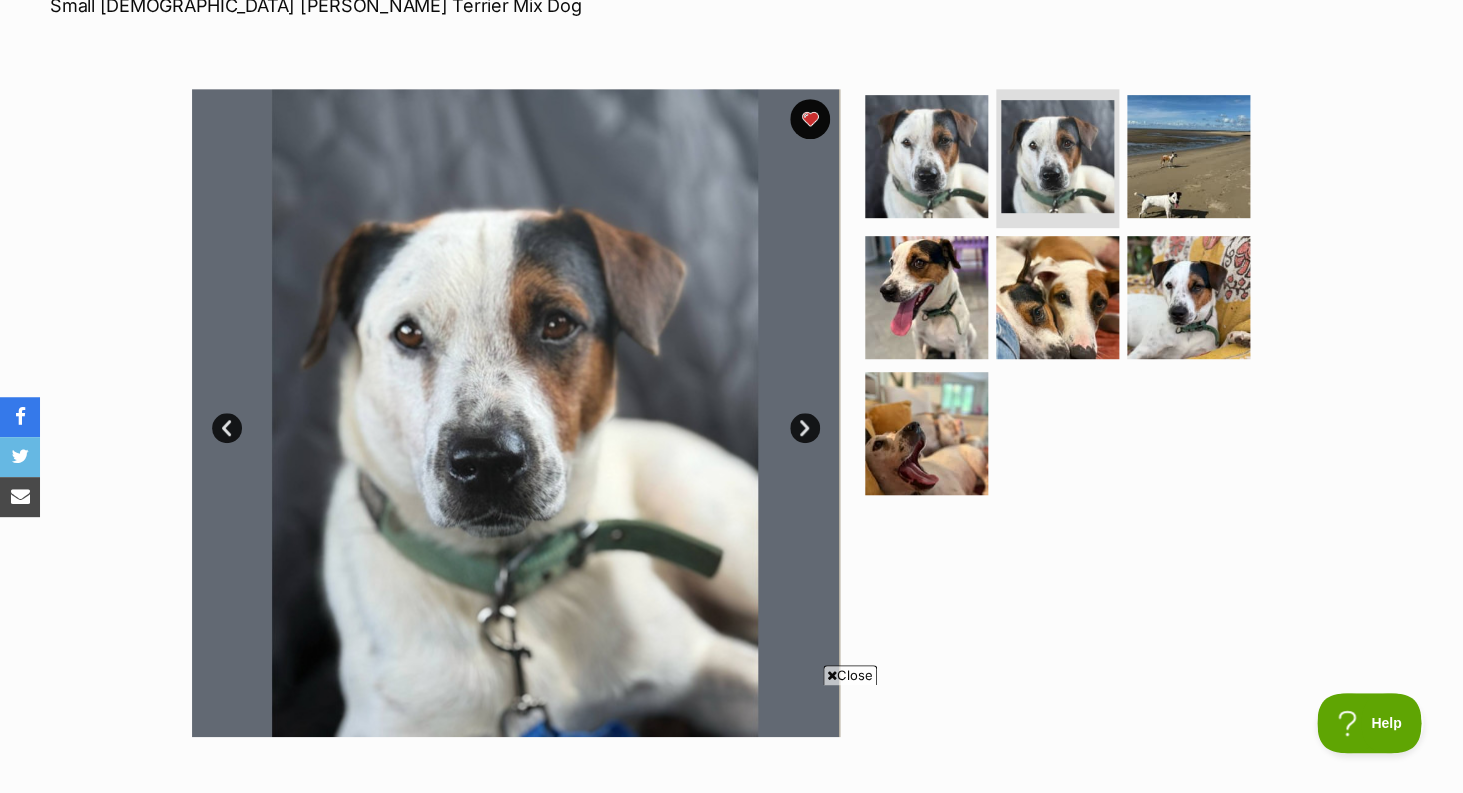 click on "Next" at bounding box center [805, 428] 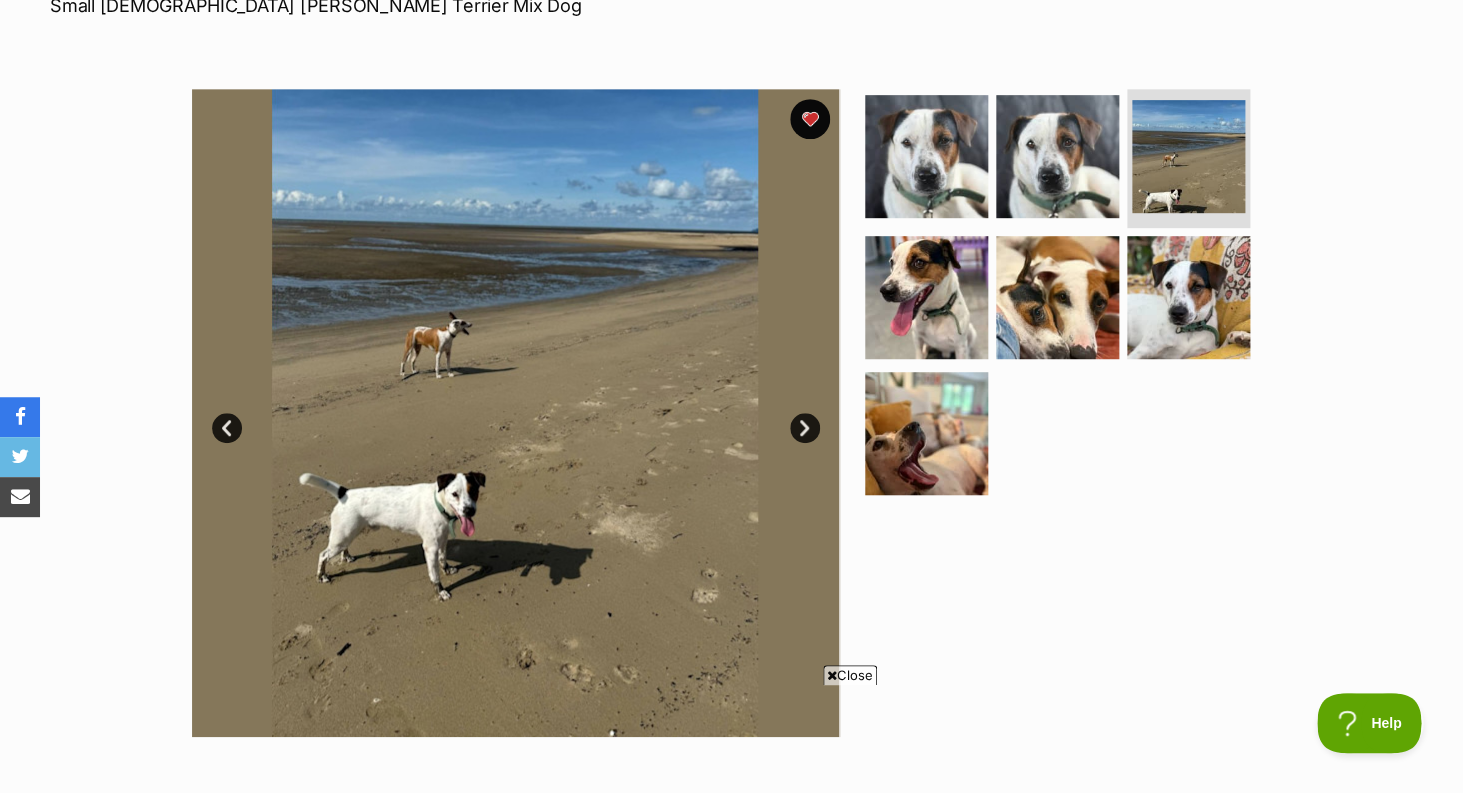 click on "Next" at bounding box center (805, 428) 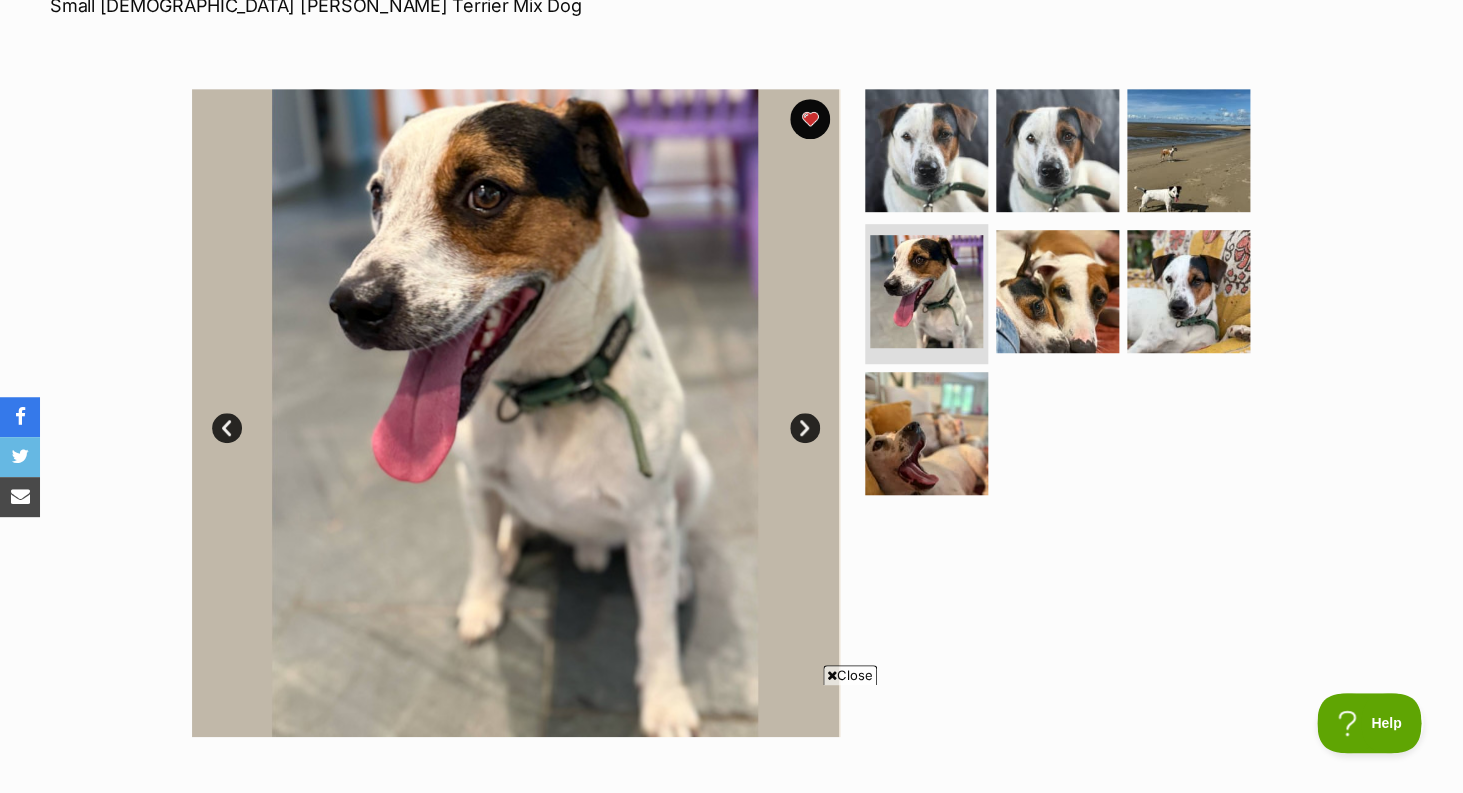 click on "Next" at bounding box center (805, 428) 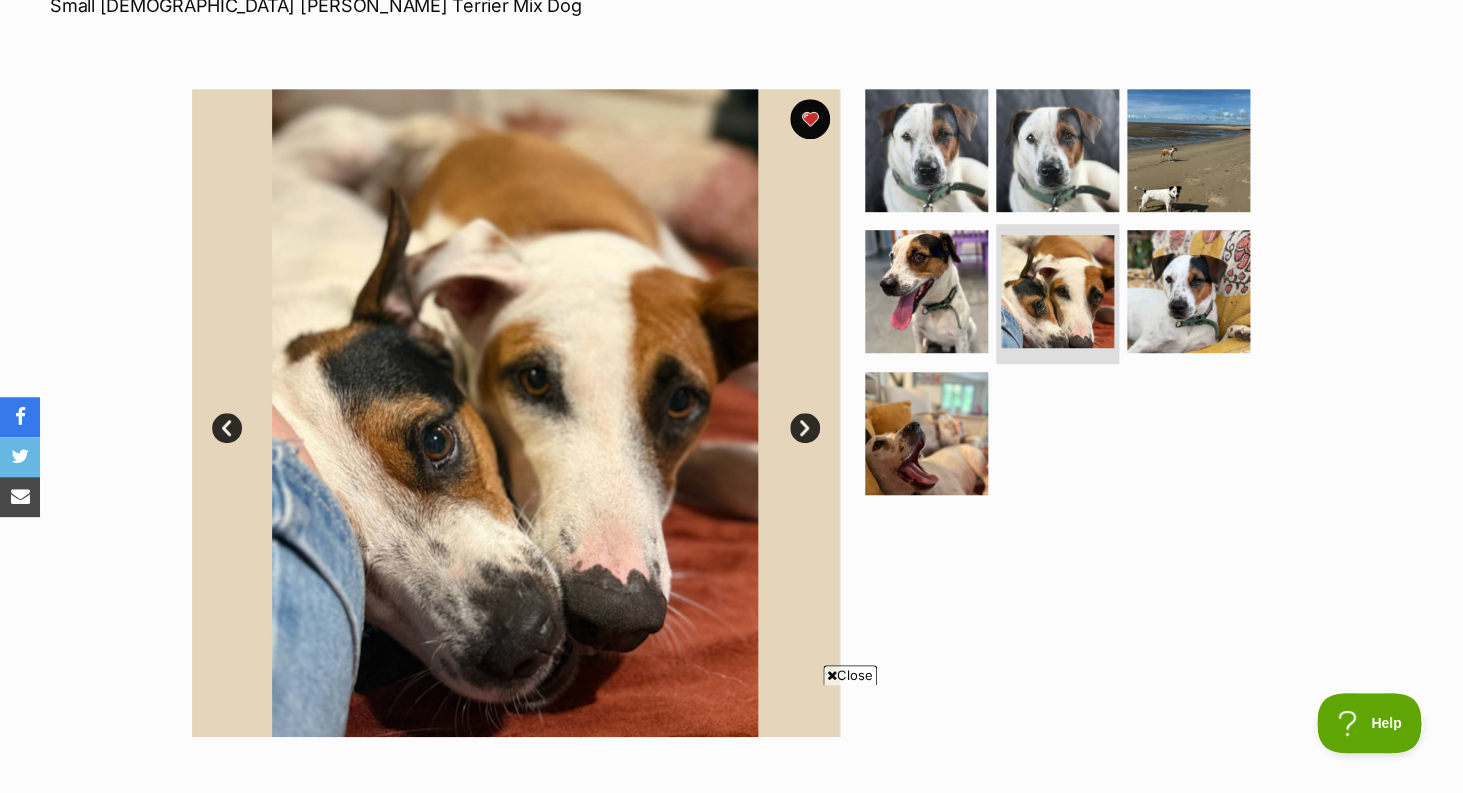 click on "Next" at bounding box center (805, 428) 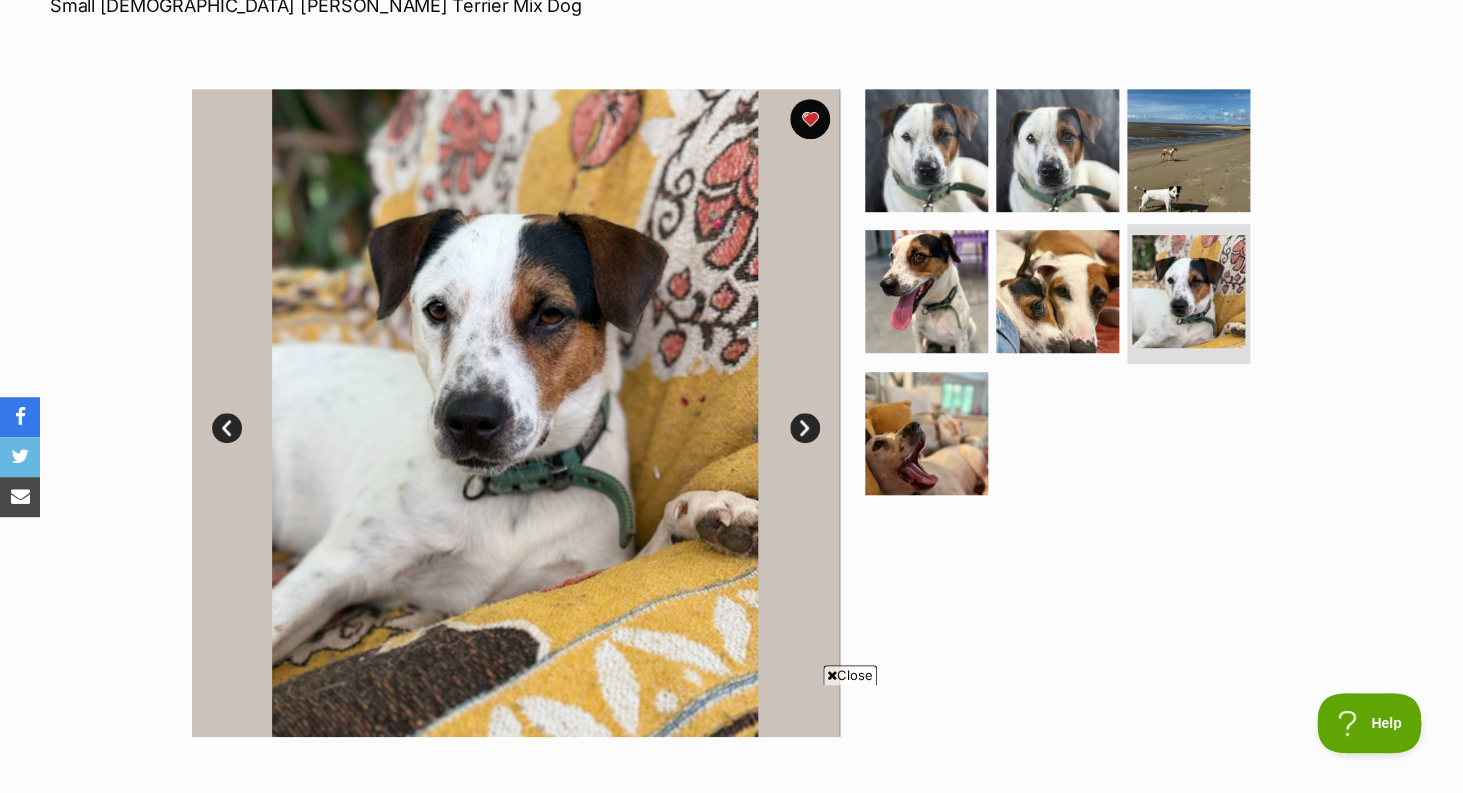 click on "Next" at bounding box center (805, 428) 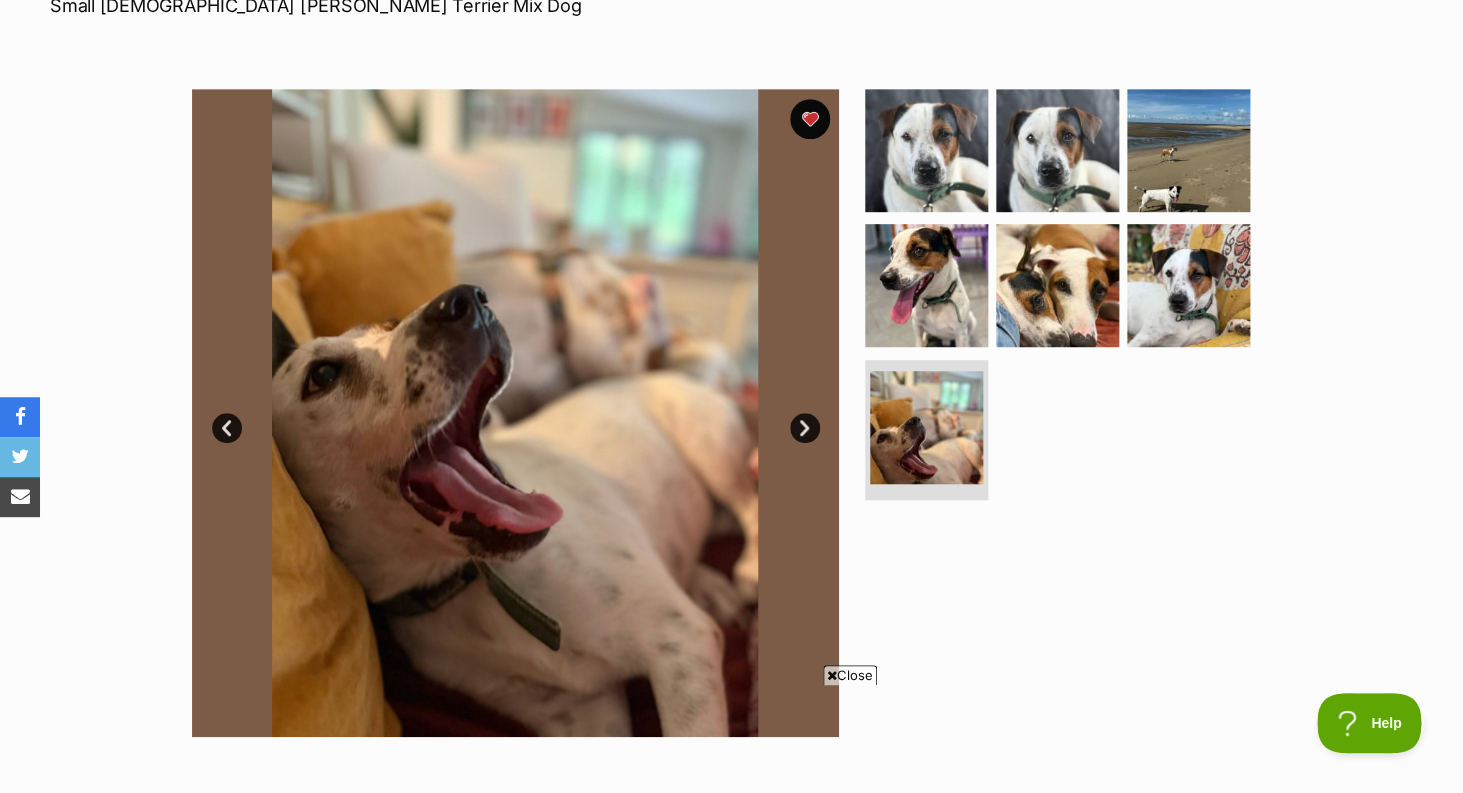 click on "Next" at bounding box center (805, 428) 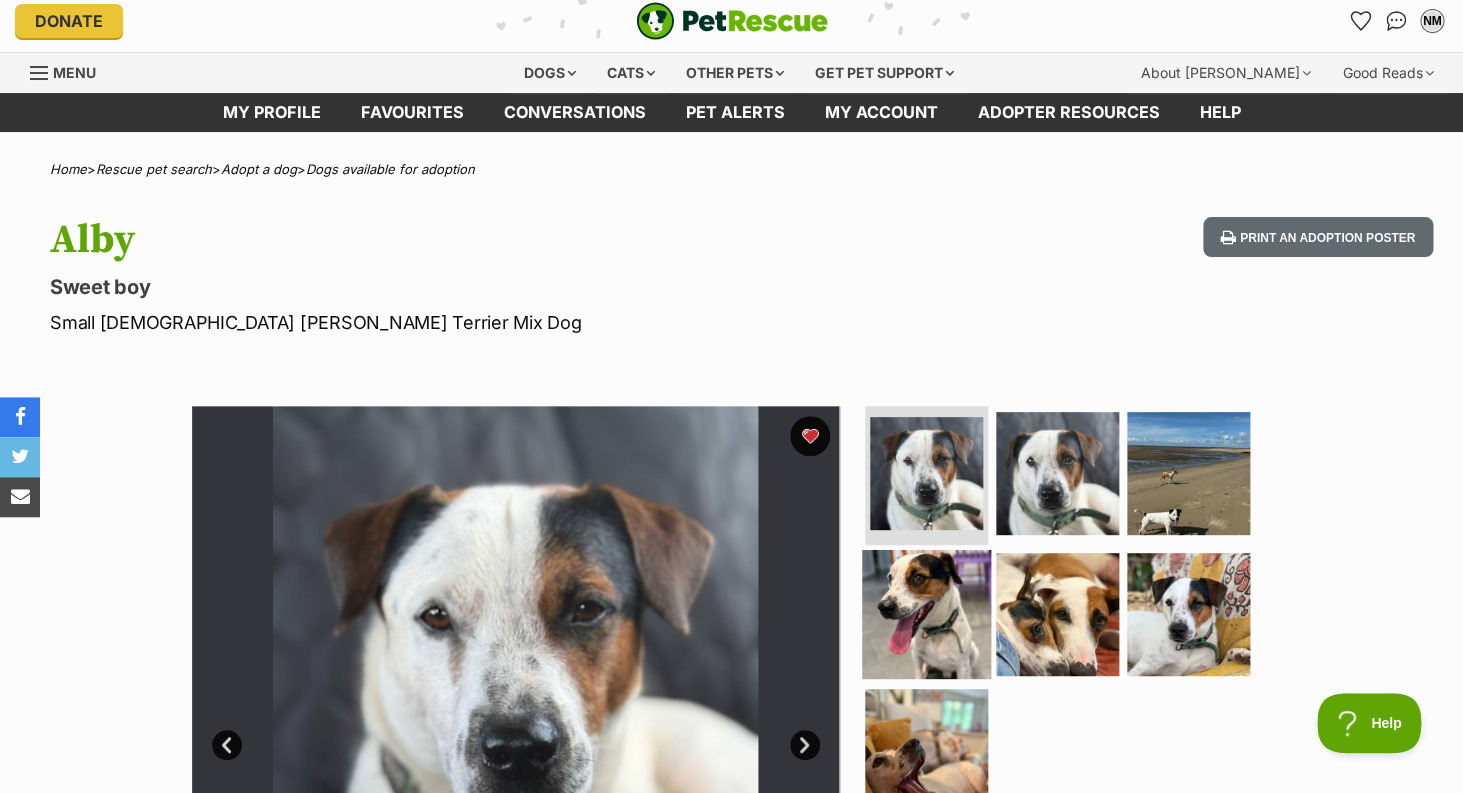 scroll, scrollTop: 11, scrollLeft: 0, axis: vertical 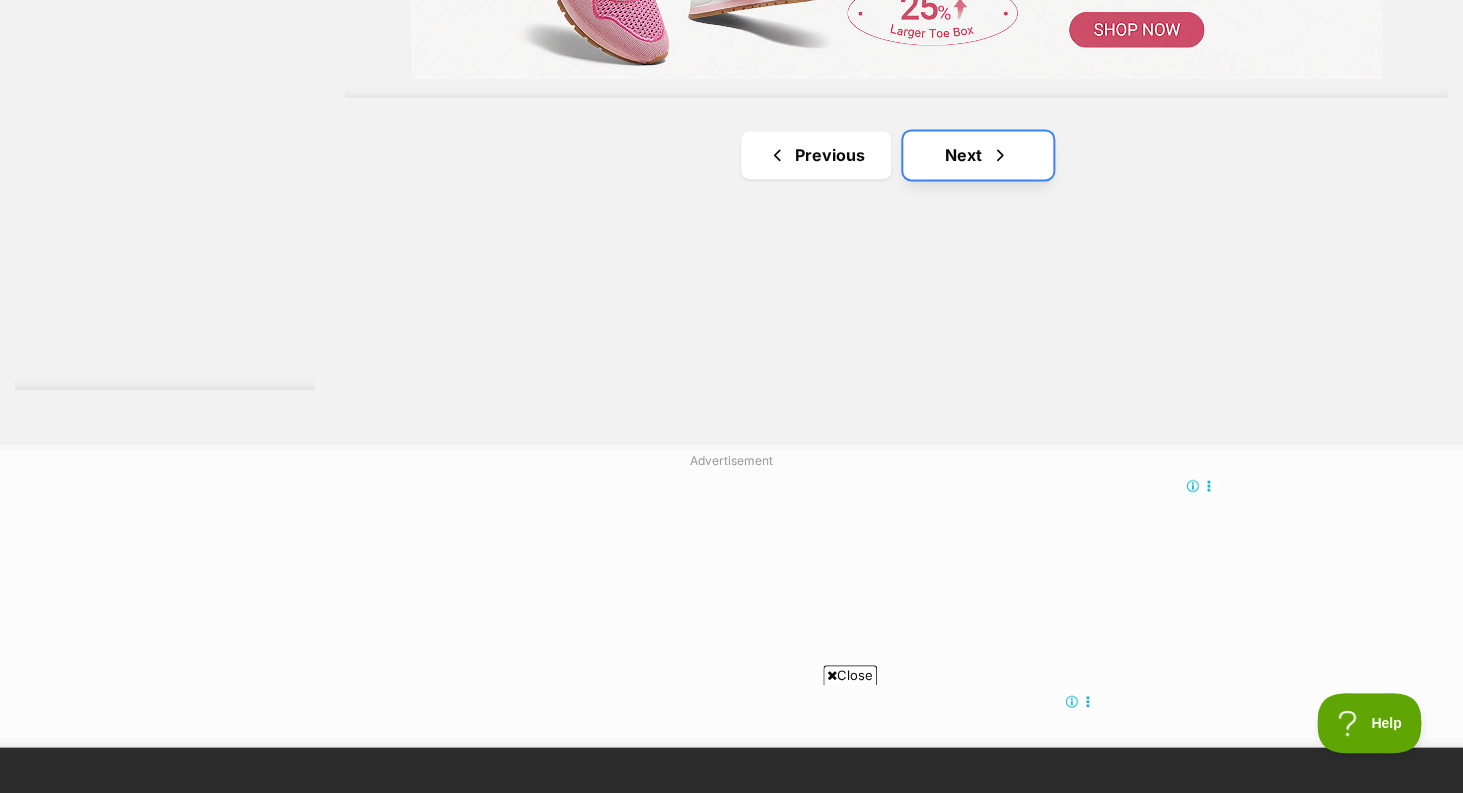click on "Next" at bounding box center [978, 155] 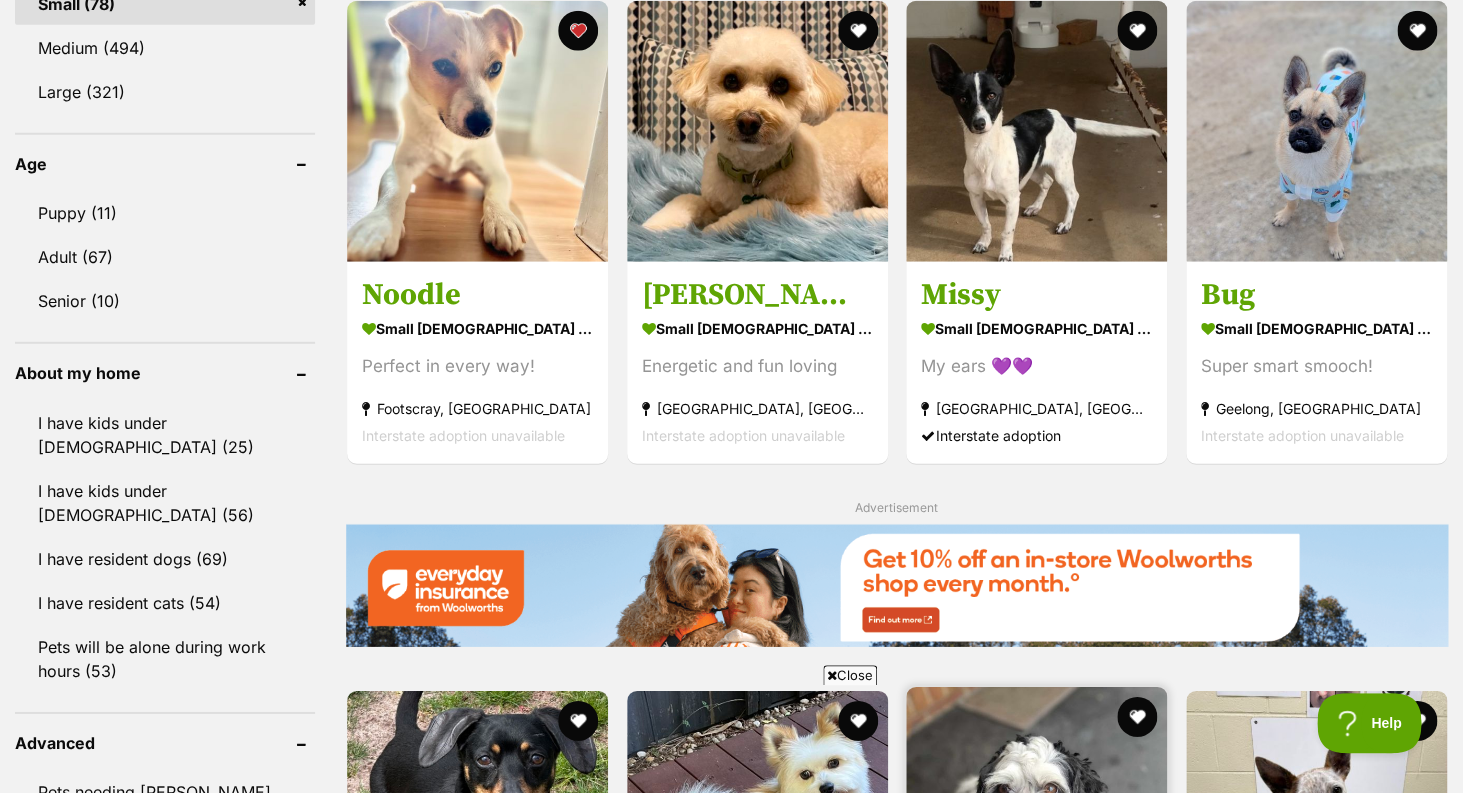 scroll, scrollTop: 1966, scrollLeft: 0, axis: vertical 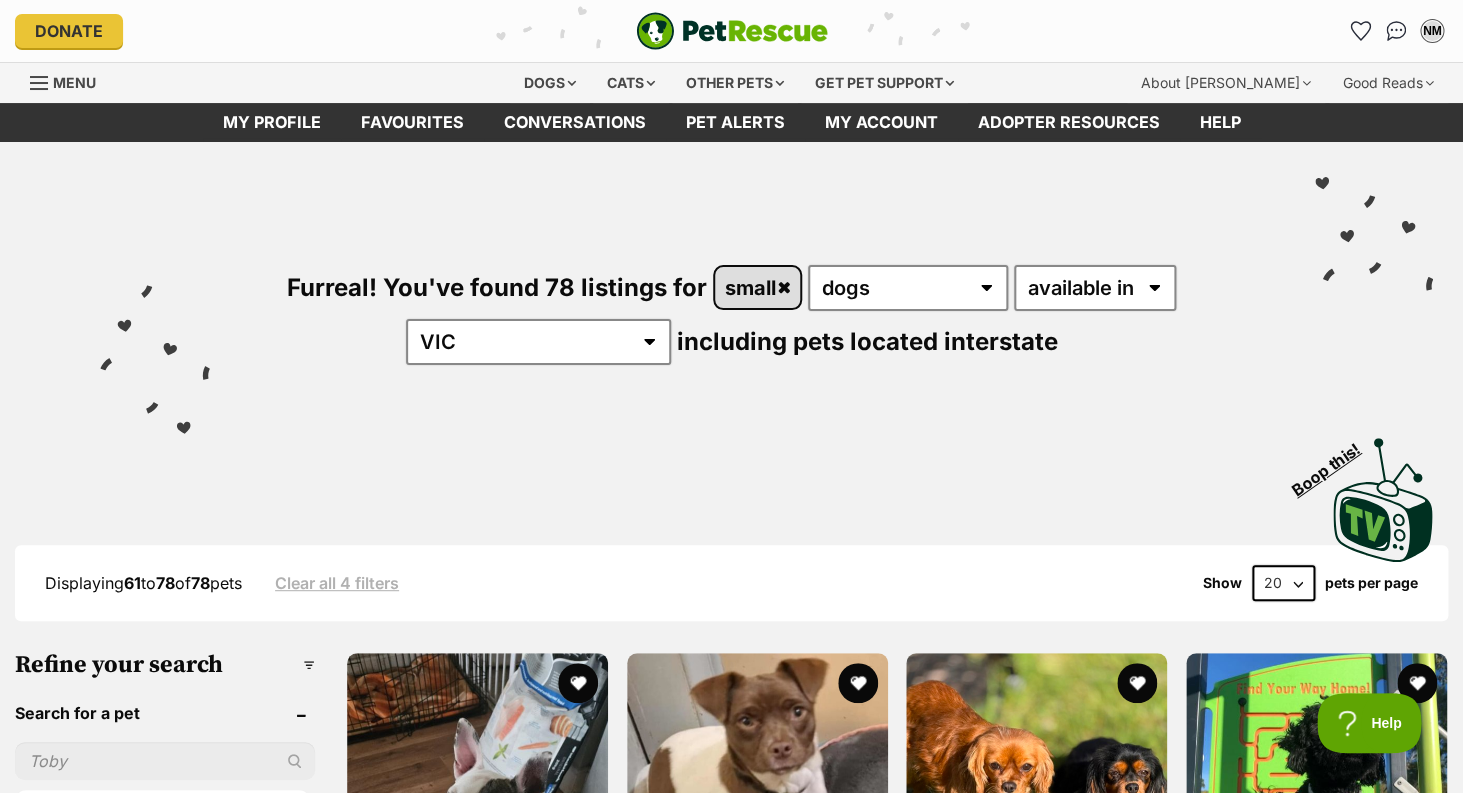 click on "small" at bounding box center [757, 287] 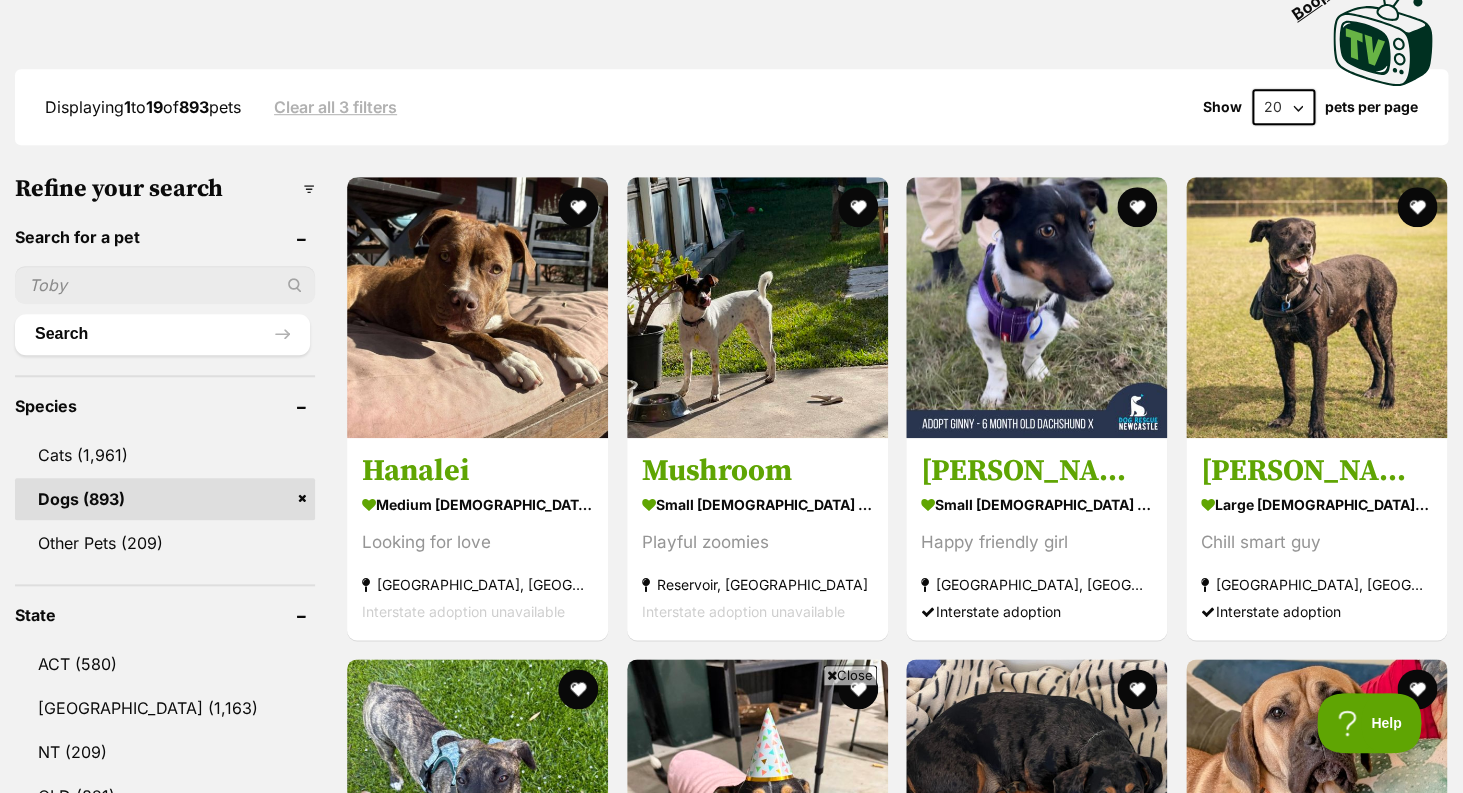 scroll, scrollTop: 491, scrollLeft: 0, axis: vertical 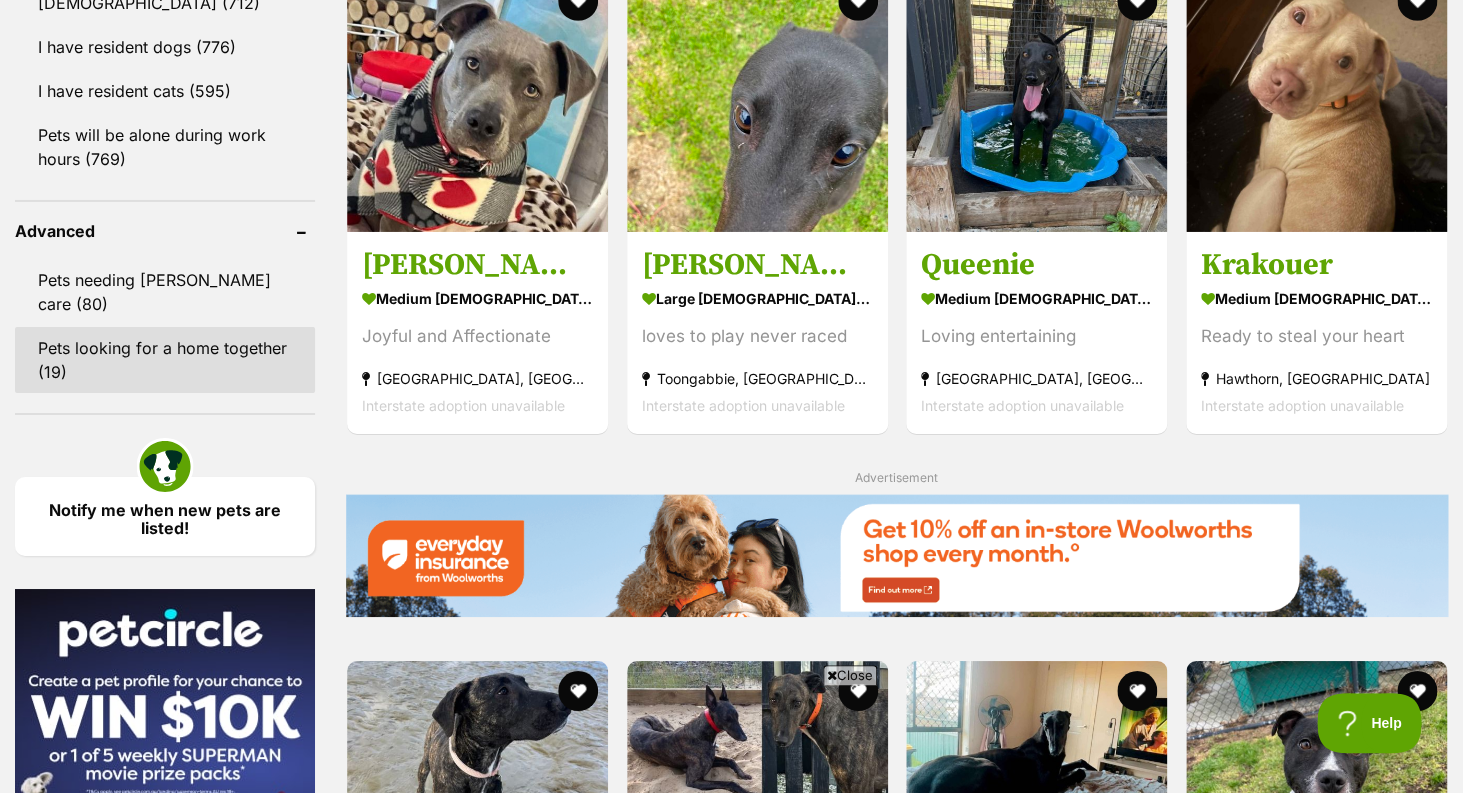 click on "Pets looking for a home together (19)" at bounding box center (165, 360) 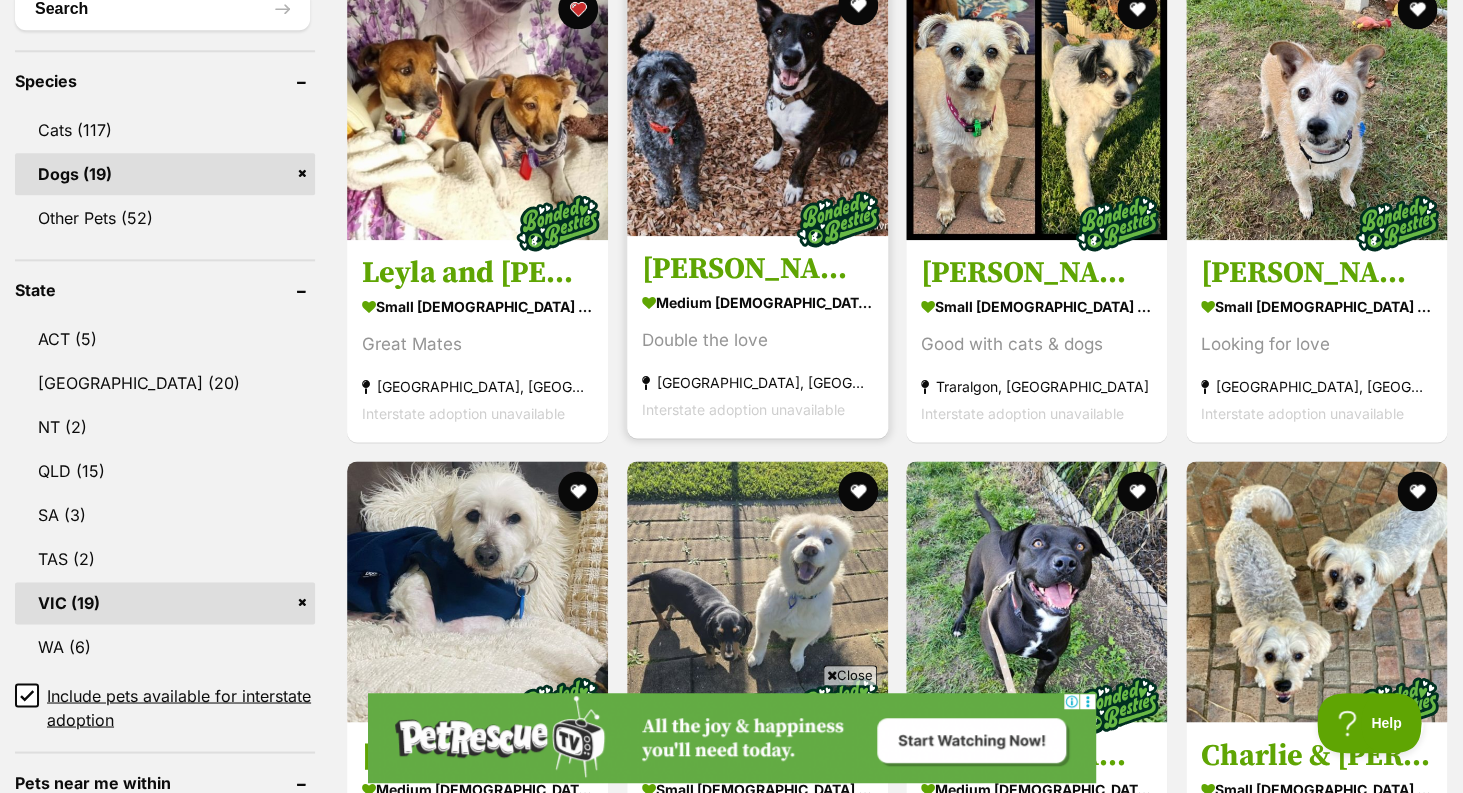scroll, scrollTop: 802, scrollLeft: 0, axis: vertical 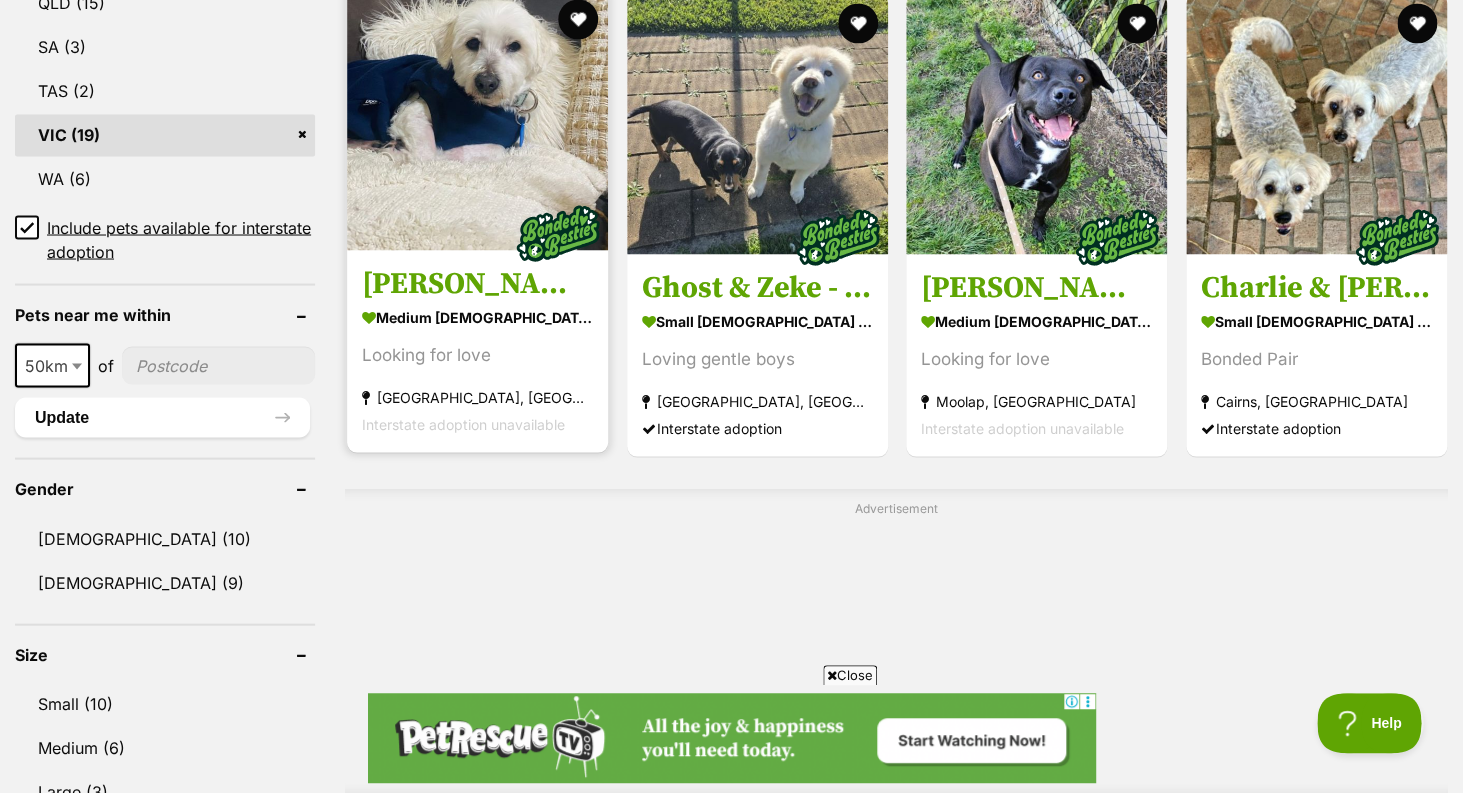 click at bounding box center (477, 119) 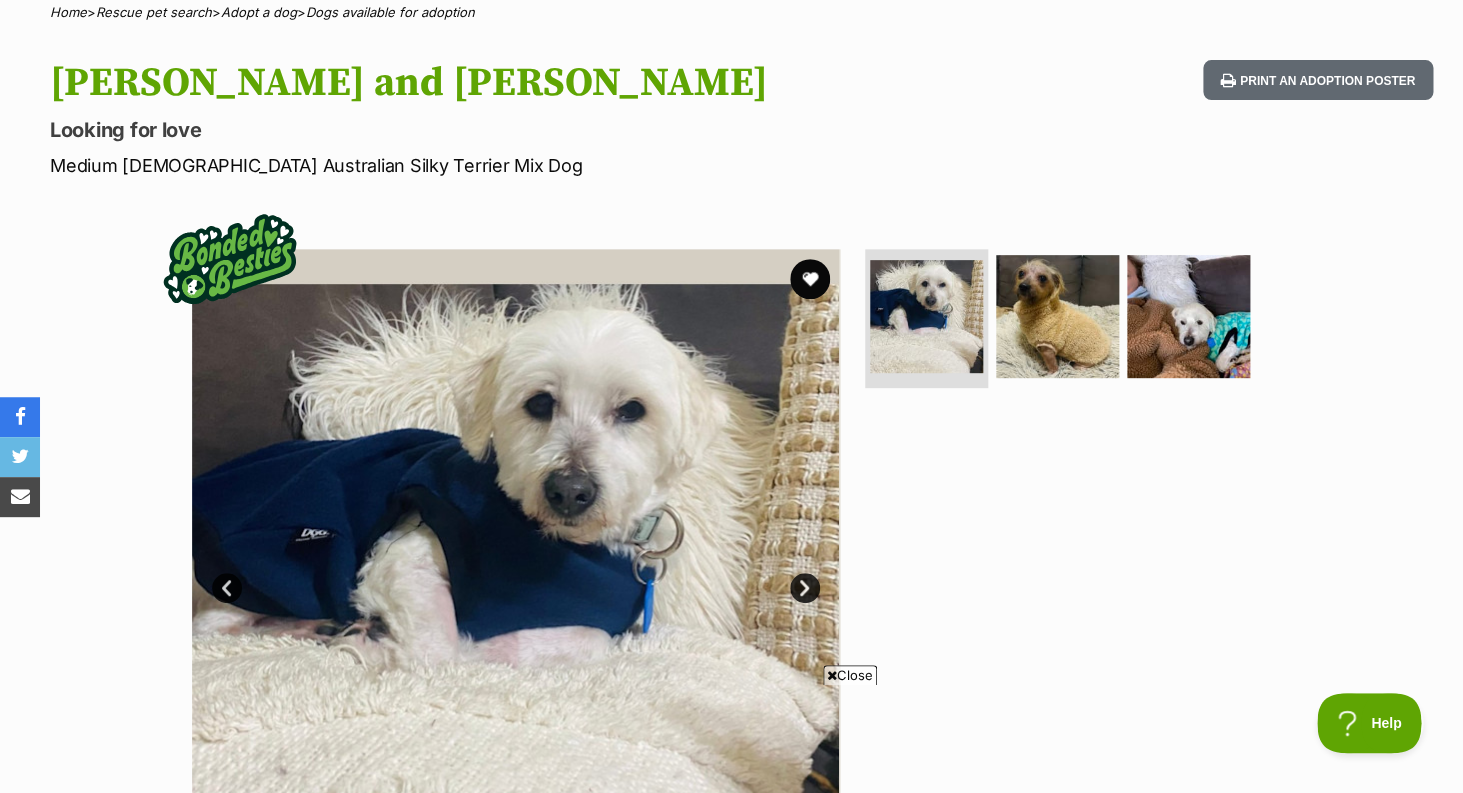 scroll, scrollTop: 0, scrollLeft: 0, axis: both 